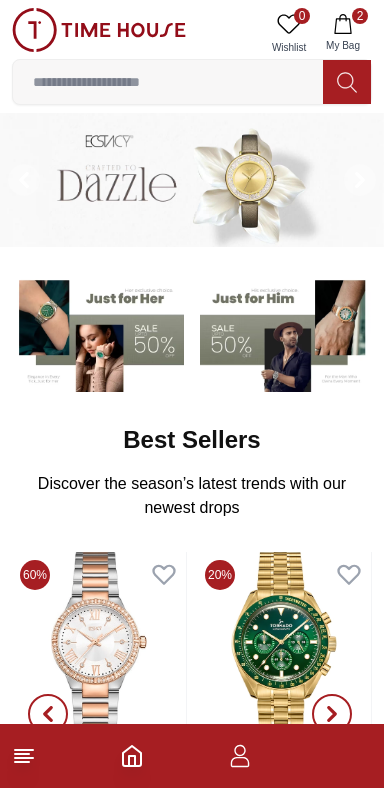 scroll, scrollTop: 0, scrollLeft: 0, axis: both 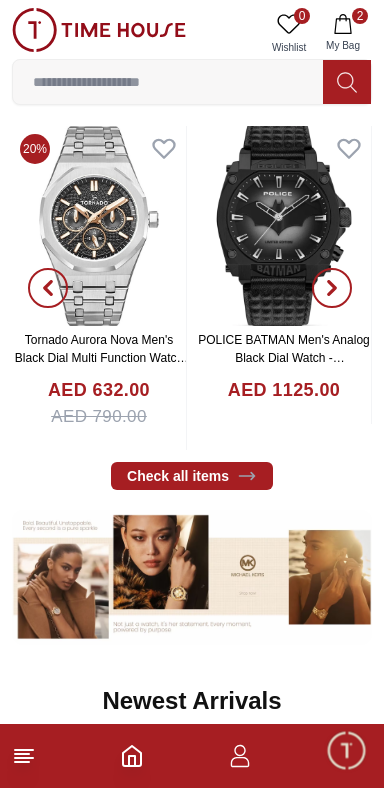click on "2" at bounding box center (192, 756) 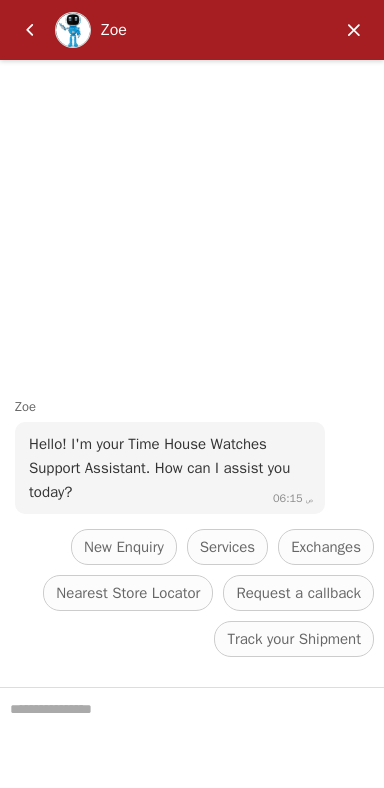 click at bounding box center (354, 30) 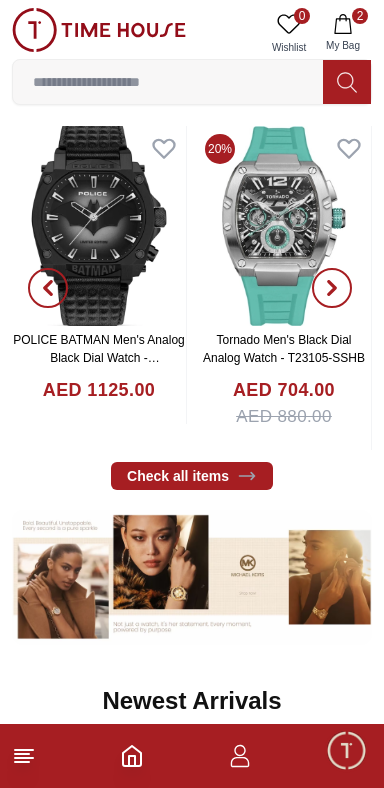 click 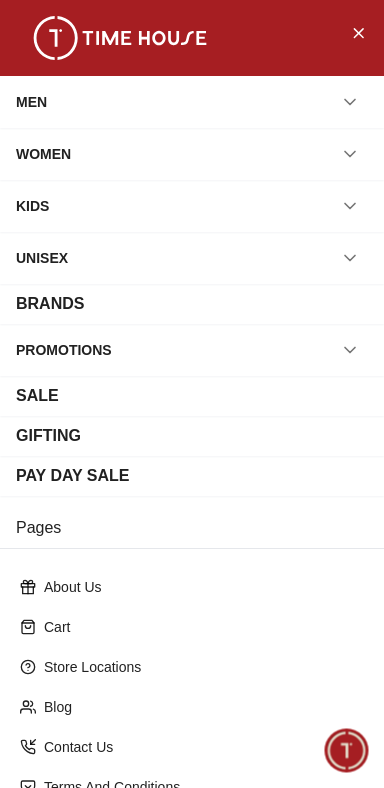 click on "MEN" at bounding box center [192, 102] 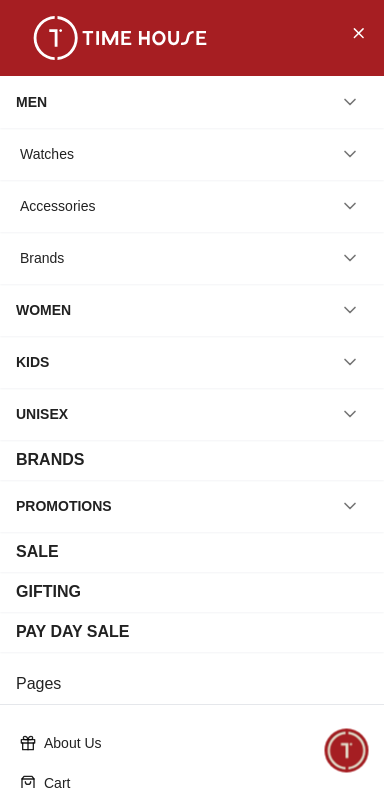 click 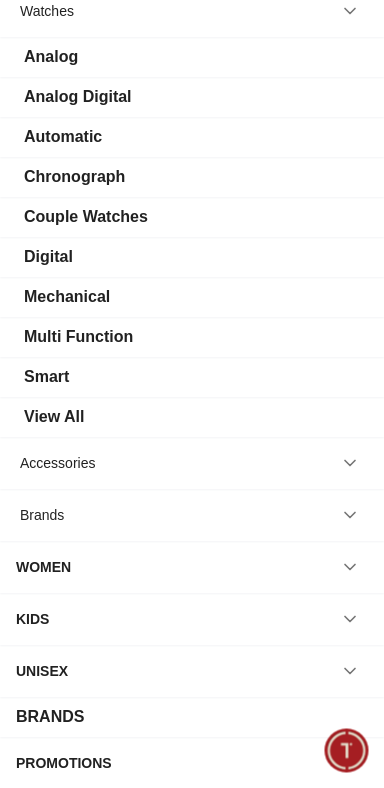 scroll, scrollTop: 164, scrollLeft: 0, axis: vertical 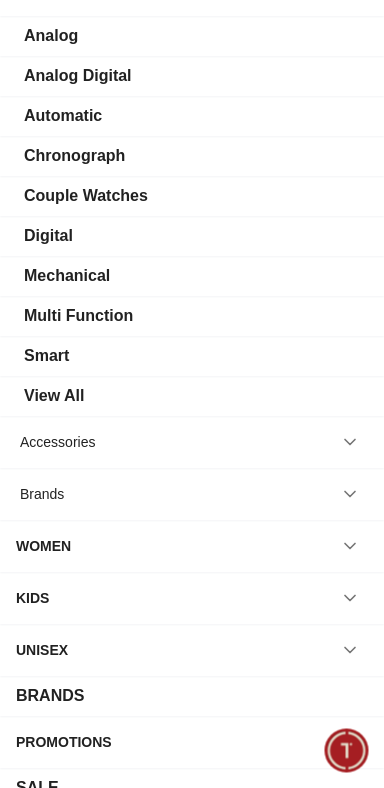 click at bounding box center (350, 494) 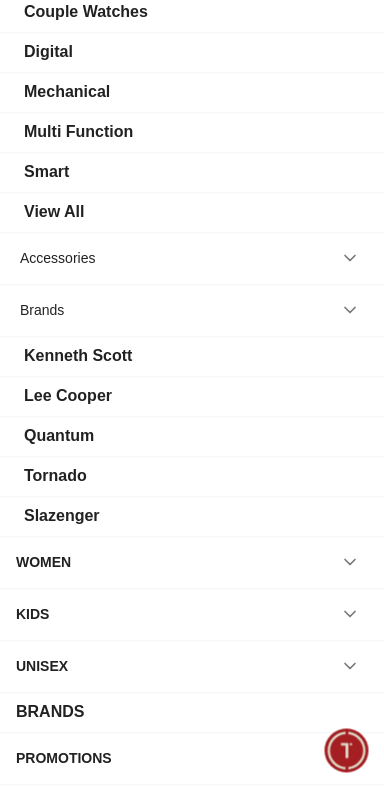 scroll, scrollTop: 354, scrollLeft: 0, axis: vertical 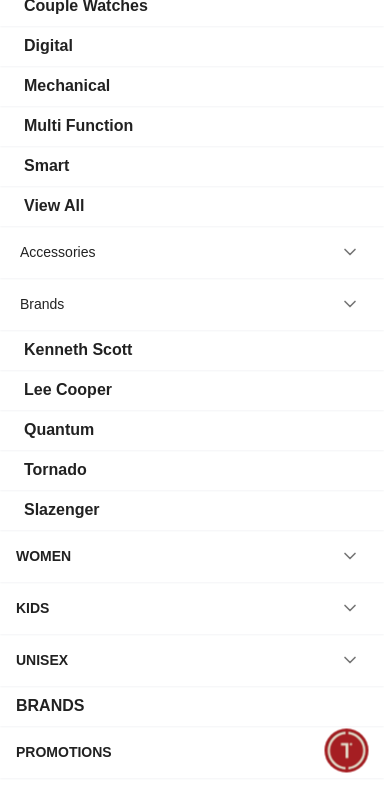 click on "Lee Cooper" at bounding box center [192, 390] 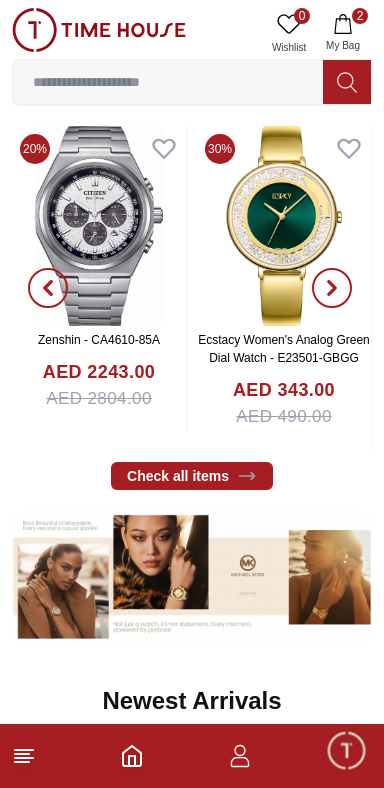 click on "AED 2804.00" at bounding box center (99, 399) 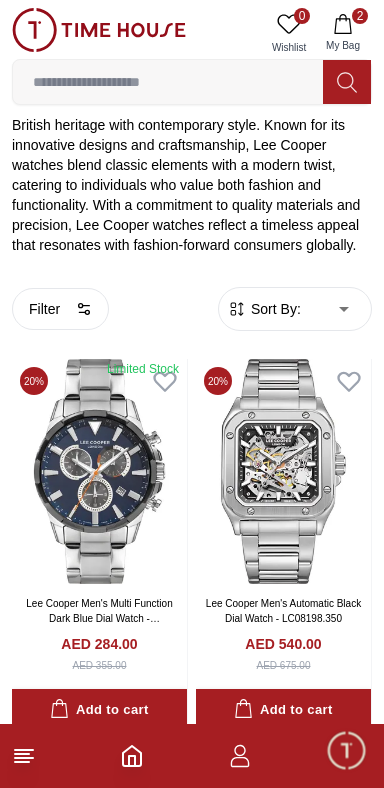 scroll, scrollTop: 351, scrollLeft: 0, axis: vertical 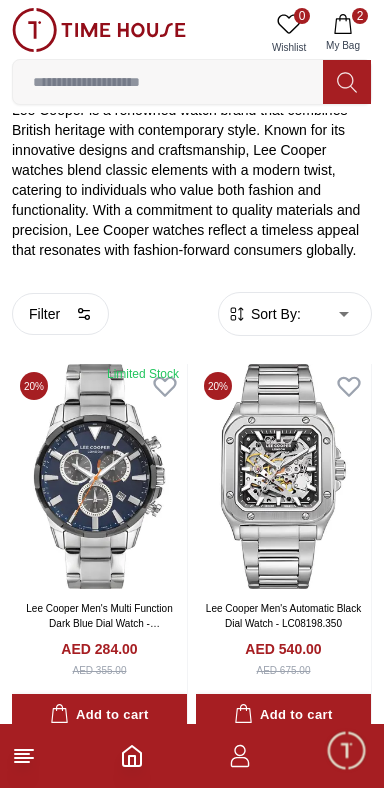 click on "Sort By:" at bounding box center [274, 314] 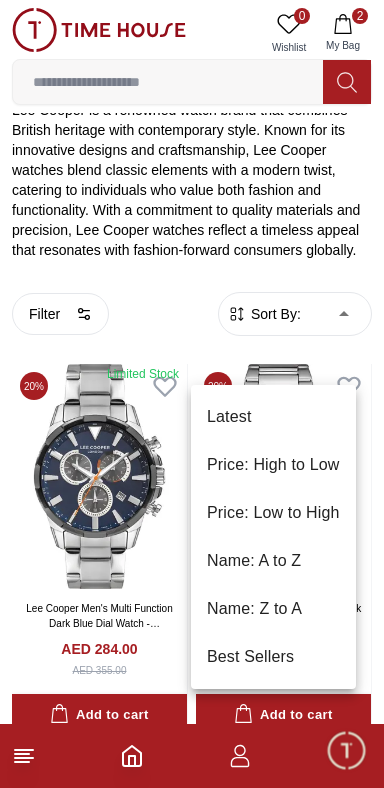 click on "Price: Low to High" at bounding box center (273, 513) 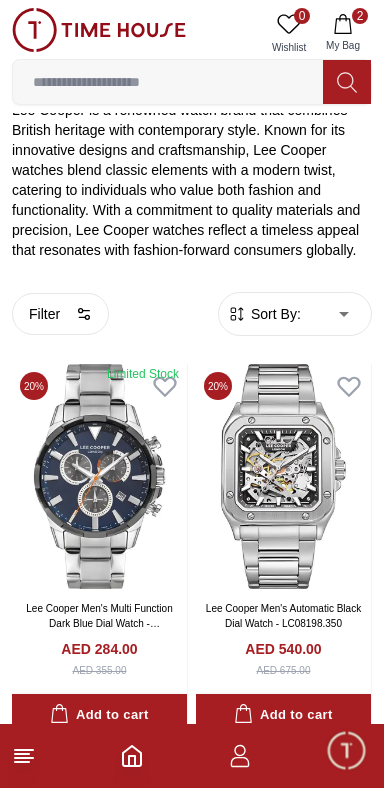type on "*" 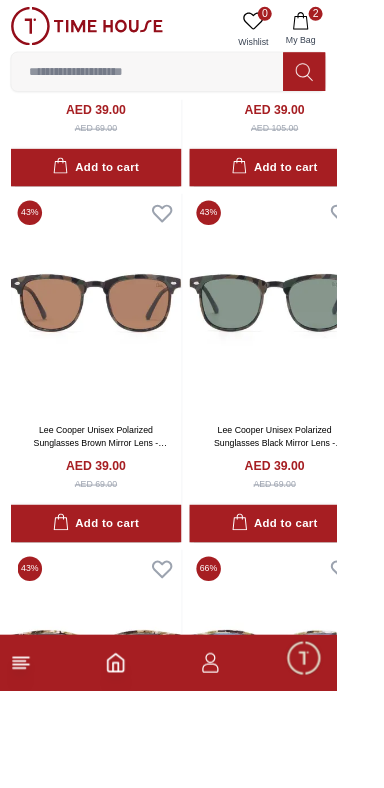 scroll, scrollTop: 4371, scrollLeft: 0, axis: vertical 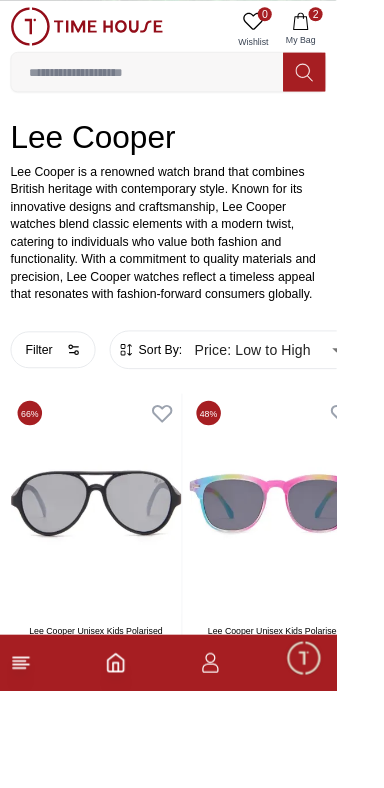 click on "100% Genuine products with International Warranty Shop From UAE | العربية |     Currency    | 0 Wishlist 2 My Bag Help Our Stores My Account 0 Wishlist 2 My Bag Home Lee-Cooper Lee Cooper Lee Cooper is a renowned watch brand that combines British heritage with contemporary style. Known for its innovative designs and craftsmanship, Lee Cooper watches blend classic elements with a modern twist, catering to individuals who value both fashion and functionality. With a commitment to quality materials and precision, Lee Cooper watches reflect a timeless appeal that resonates with fashion-forward consumers globally.    Filter By Clear Color Black Green Blue Red Dark Blue Silver Silver / Black Rose Gold Grey White Mop Silver / Silver Dark Blue / Silver Silver / Gold Silver / Rose Gold Black / Black Yellow Brown White Mop / Silver Blue / Rose Gold Pink Green /Silver Purple Silver Silver Silver / Blue Bridge Width 19 mm 21 mm 22 mm -2 mm 2 mm 18 mm 17 mm 14 mm 16 mm -1 mm 20 mm 15 mm Lens Width 53 mm" at bounding box center [192, 4252] 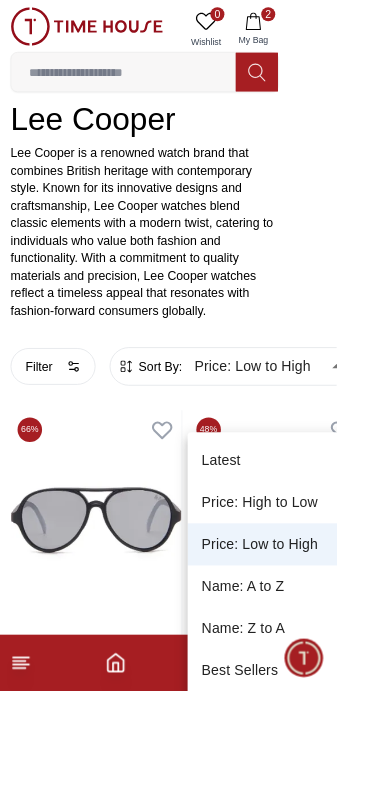 click at bounding box center (192, 394) 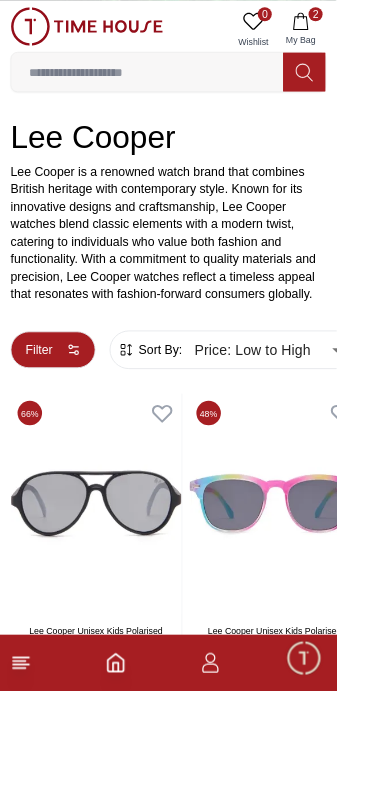 click on "Filter" at bounding box center (60, 399) 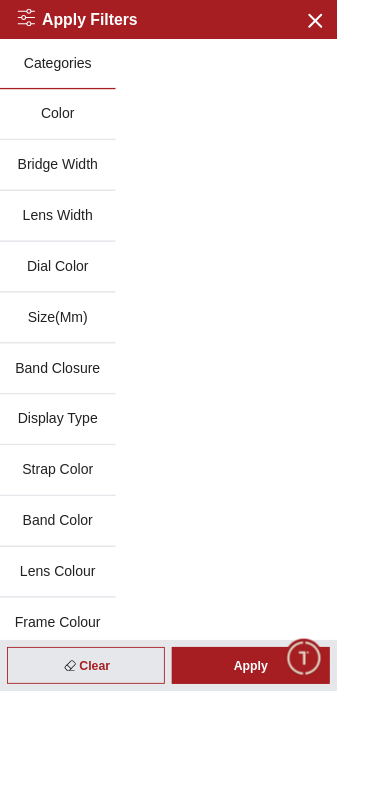 click on "Bridge Width" at bounding box center [66, 189] 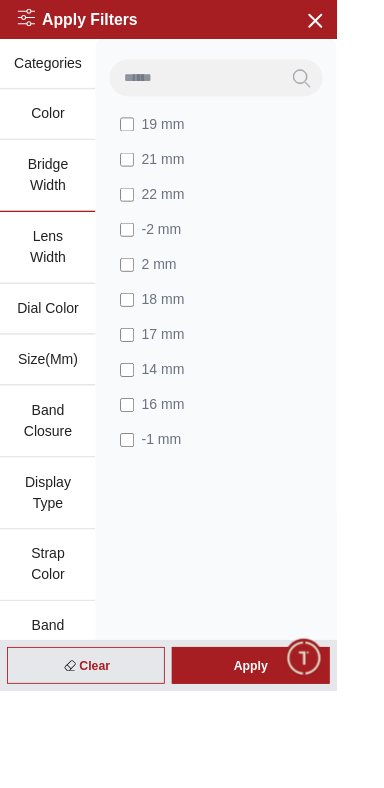 click on "Lens Width" at bounding box center (54, 283) 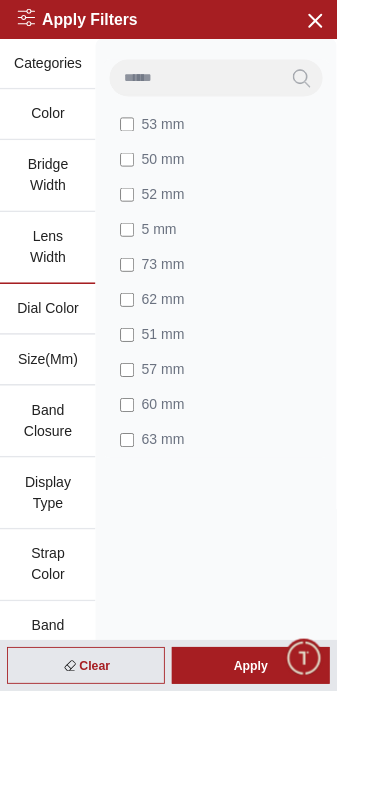 click on "Size(Mm)" at bounding box center [54, 411] 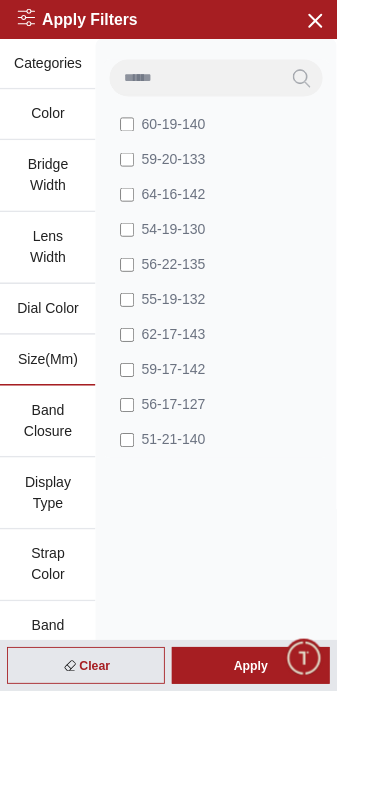 click on "Dial Color" at bounding box center [54, 353] 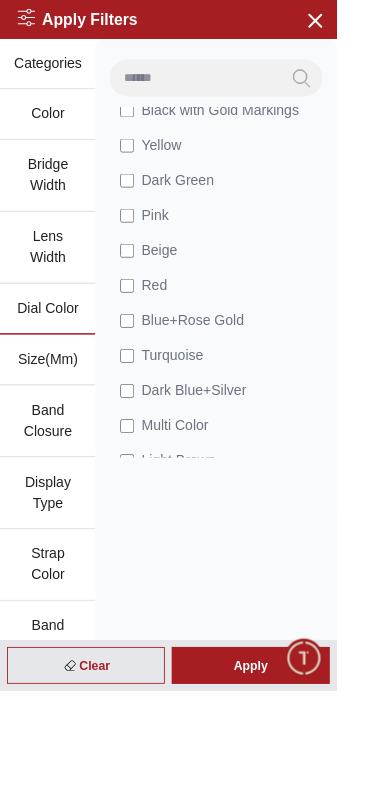 scroll, scrollTop: 229, scrollLeft: 0, axis: vertical 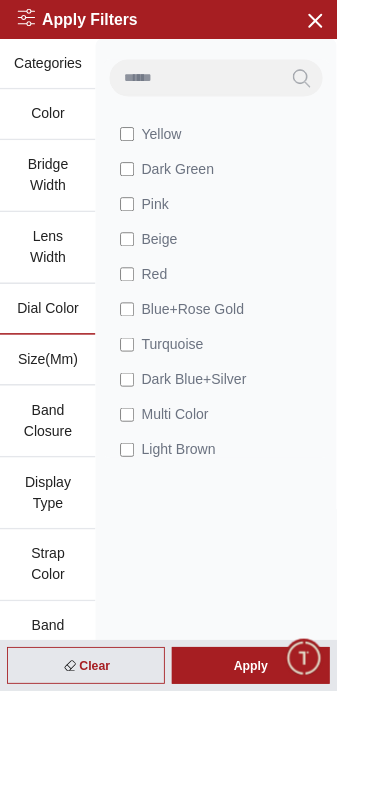 click on "Band Closure" at bounding box center [54, 481] 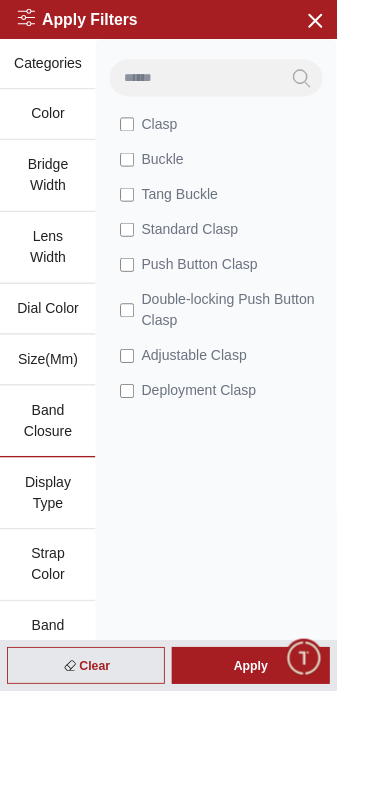 scroll, scrollTop: 0, scrollLeft: 0, axis: both 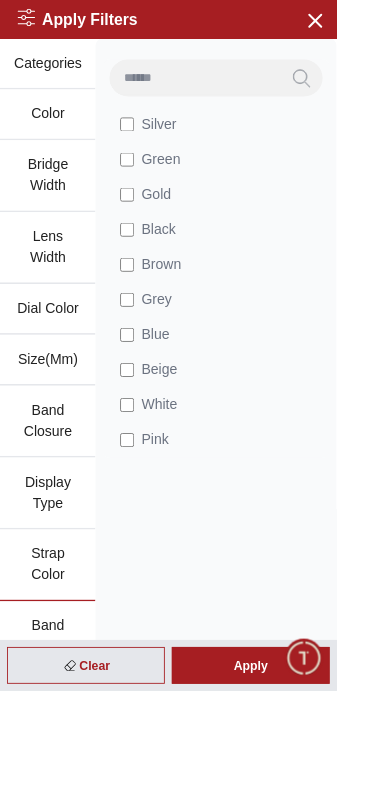 click on "Band Color" at bounding box center [54, 727] 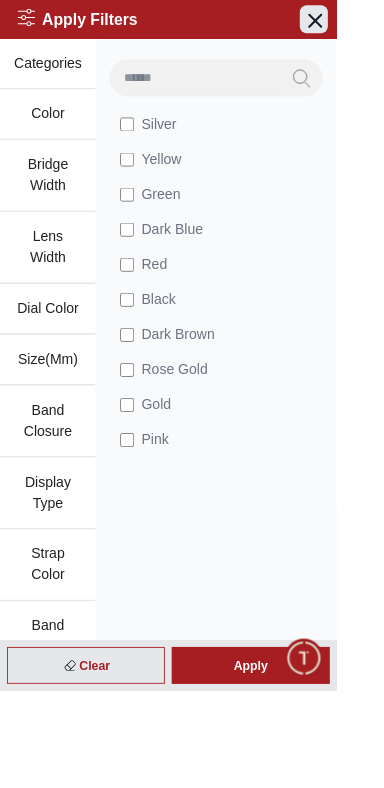 click on "Close menu" at bounding box center (358, 22) 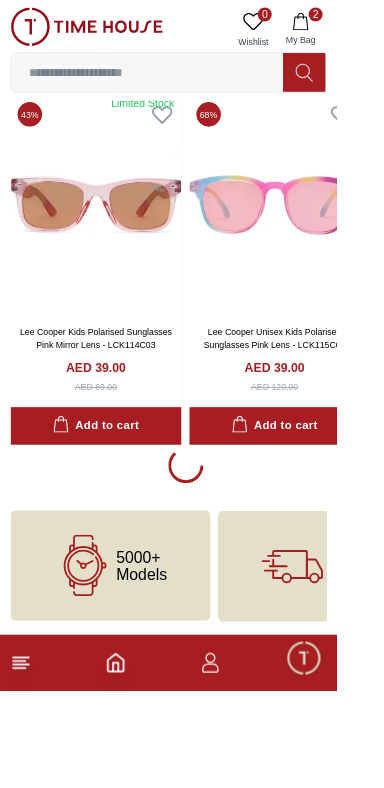 scroll, scrollTop: 8623, scrollLeft: 0, axis: vertical 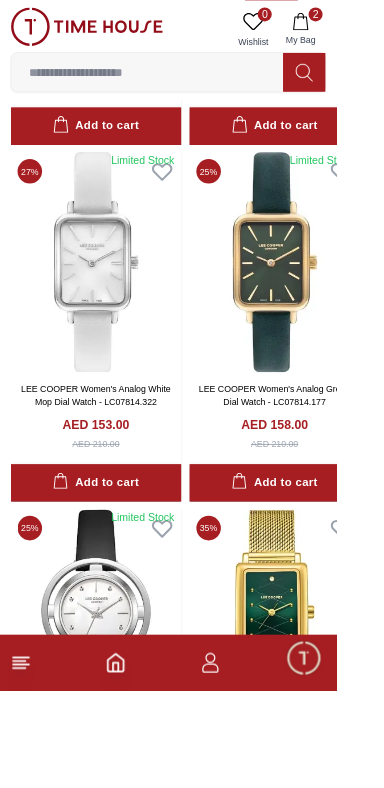 click on "2 My Bag" at bounding box center [343, 33] 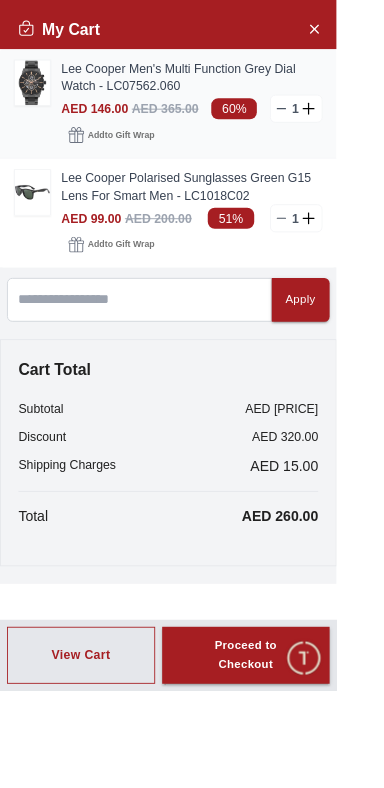 click at bounding box center (37, 94) 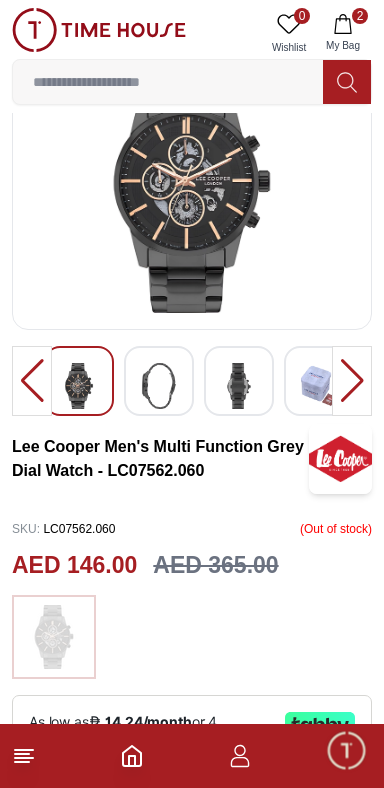 scroll, scrollTop: 0, scrollLeft: 0, axis: both 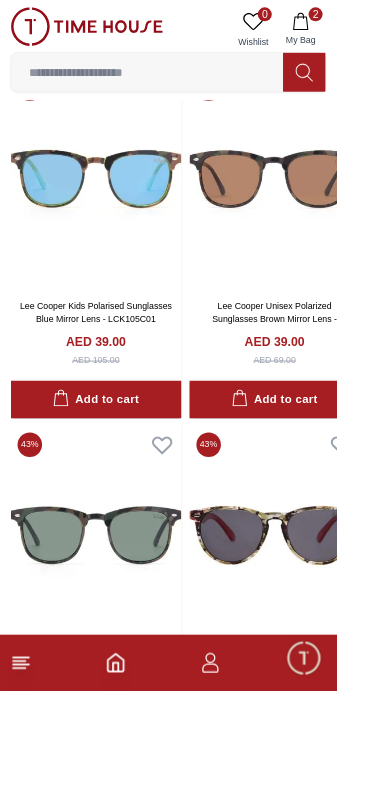 click on "0" at bounding box center (302, 16) 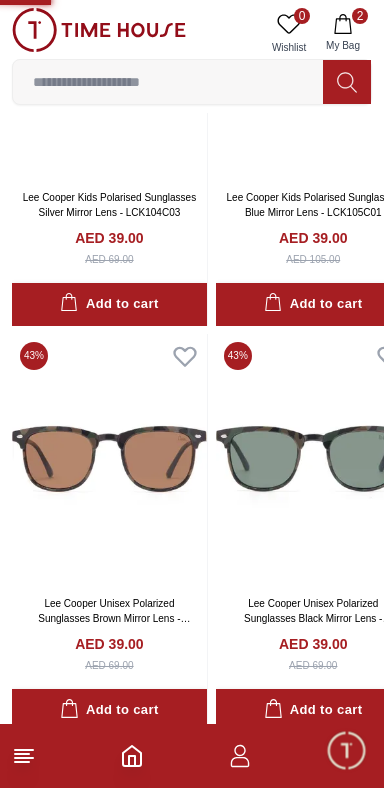 scroll, scrollTop: 3724, scrollLeft: 0, axis: vertical 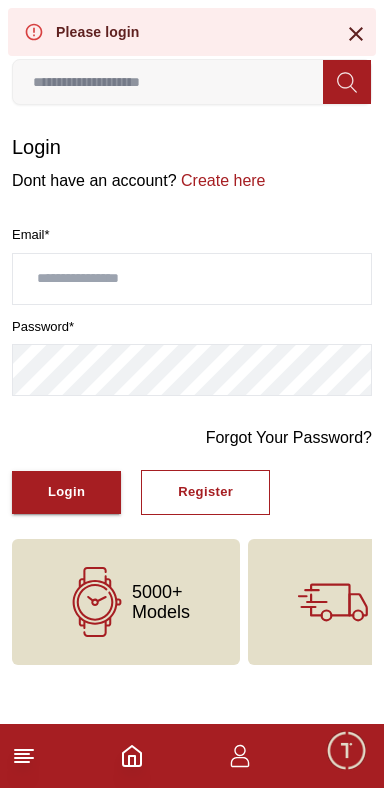 click 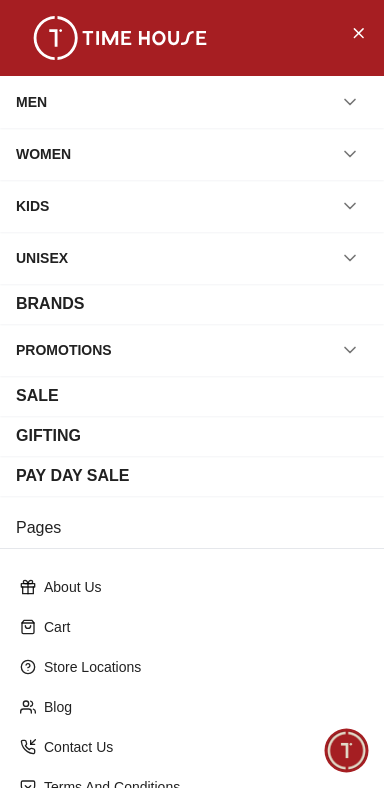 click on "MEN" at bounding box center (192, 102) 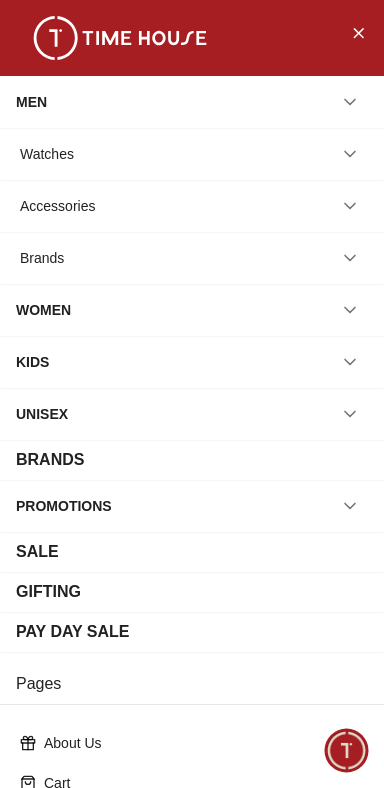 click on "Accessories" at bounding box center (57, 206) 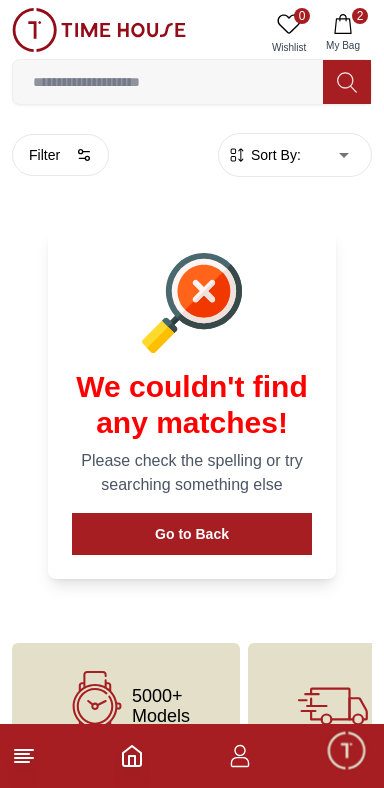 scroll, scrollTop: 74, scrollLeft: 0, axis: vertical 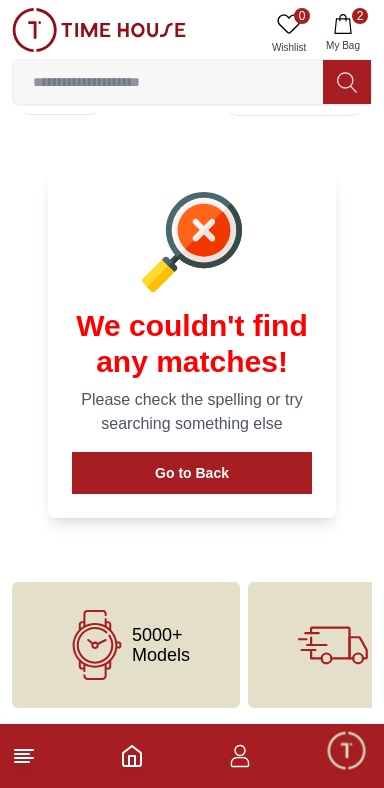 click 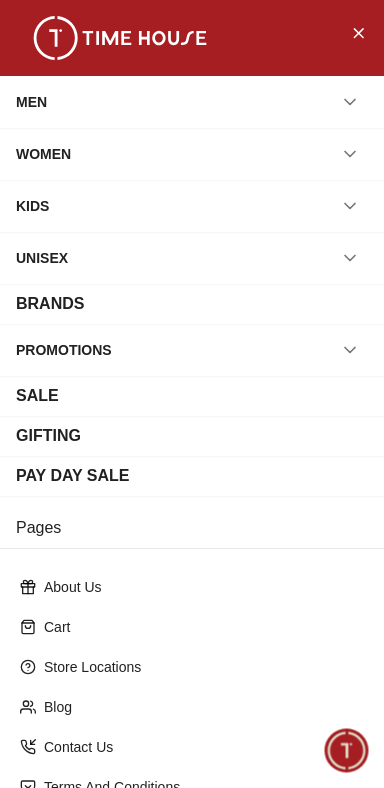 click on "MEN" at bounding box center [192, 102] 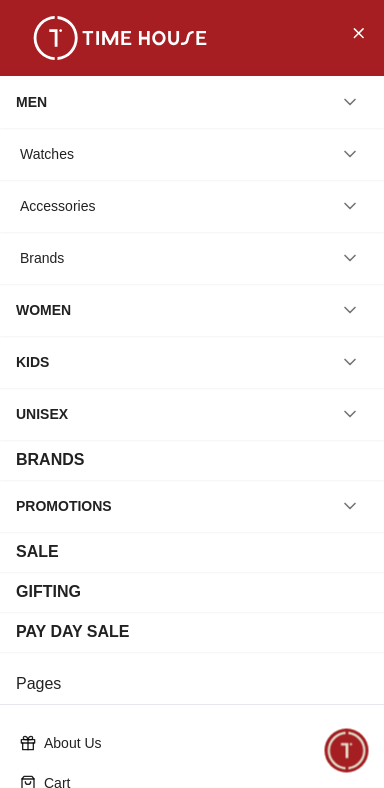 click on "MEN" at bounding box center [192, 102] 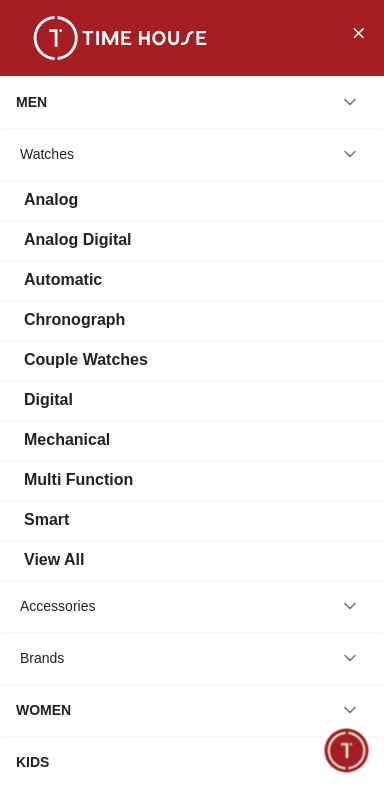 click on "Chronograph" at bounding box center (74, 320) 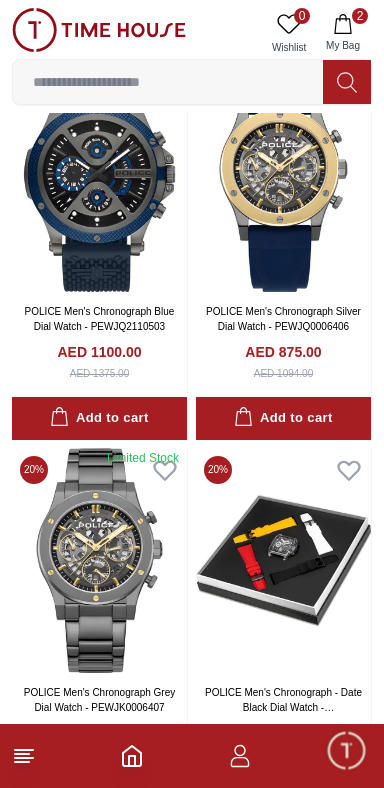 scroll, scrollTop: 137, scrollLeft: 0, axis: vertical 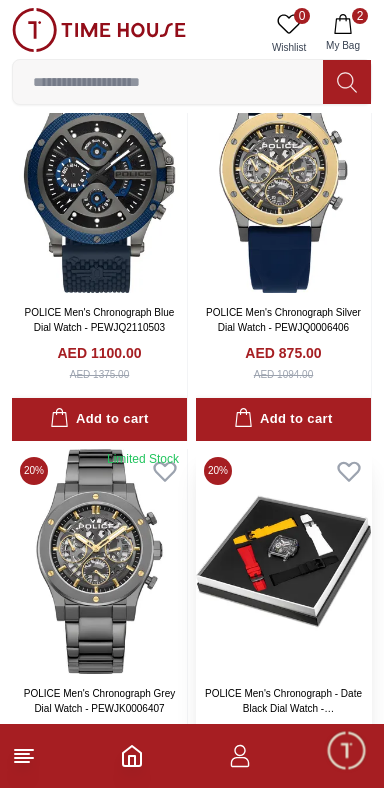 click at bounding box center [283, 561] 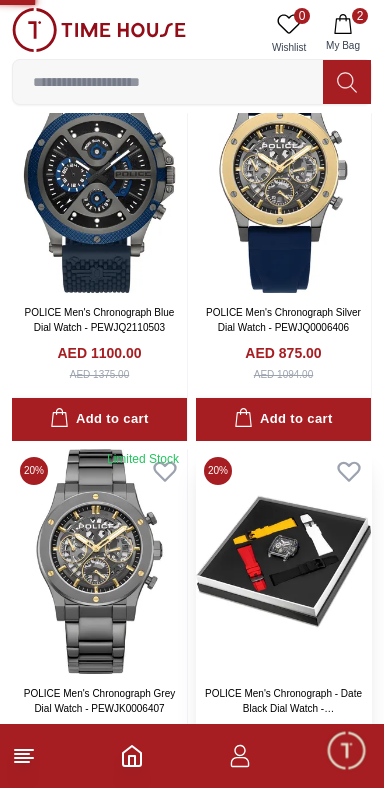 scroll, scrollTop: 0, scrollLeft: 0, axis: both 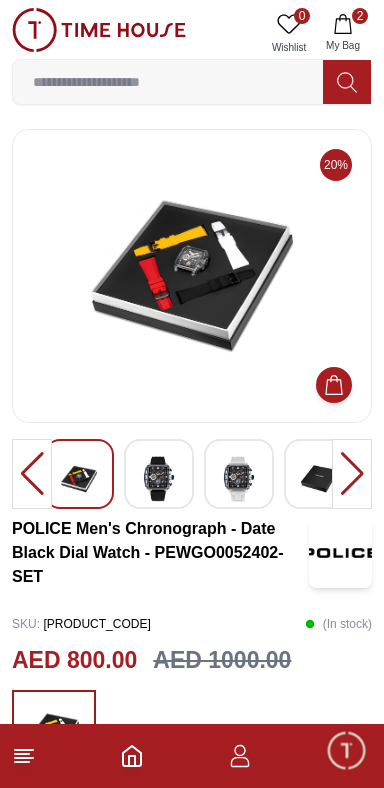 click at bounding box center (319, 479) 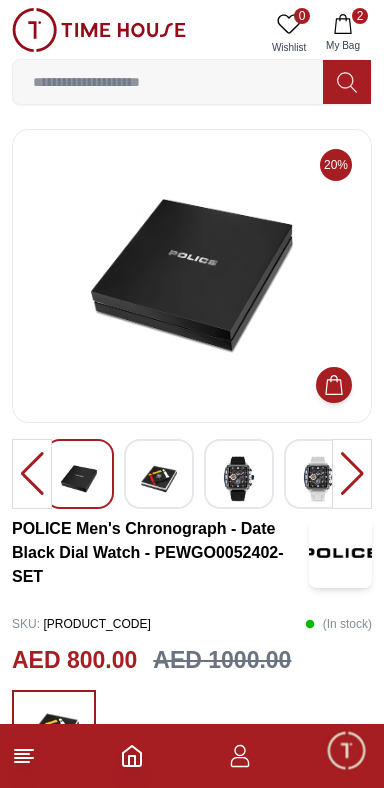 click at bounding box center [319, 474] 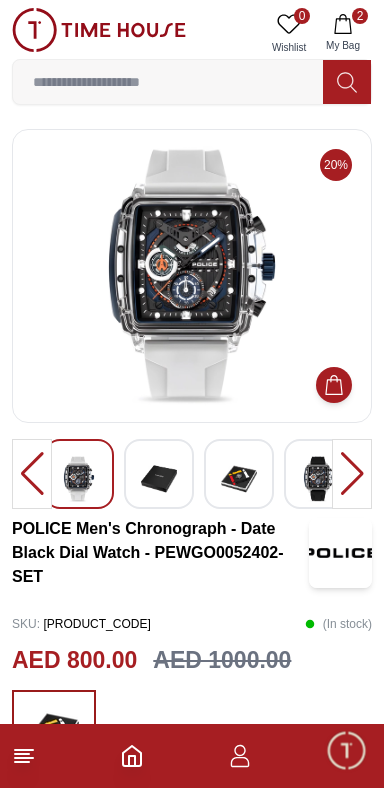 click at bounding box center [239, 479] 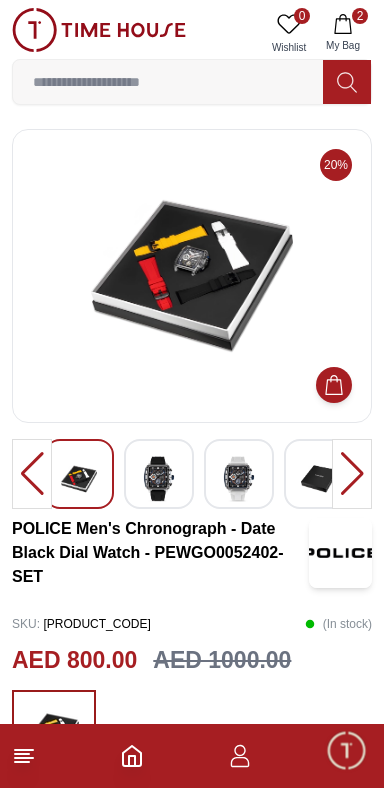 scroll, scrollTop: 19, scrollLeft: 0, axis: vertical 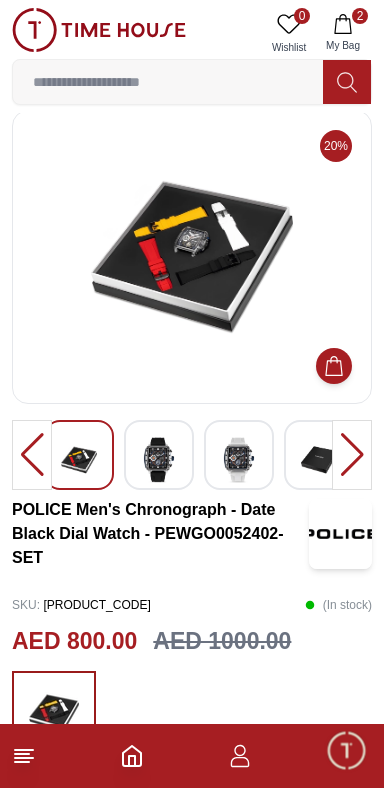 click at bounding box center (192, 257) 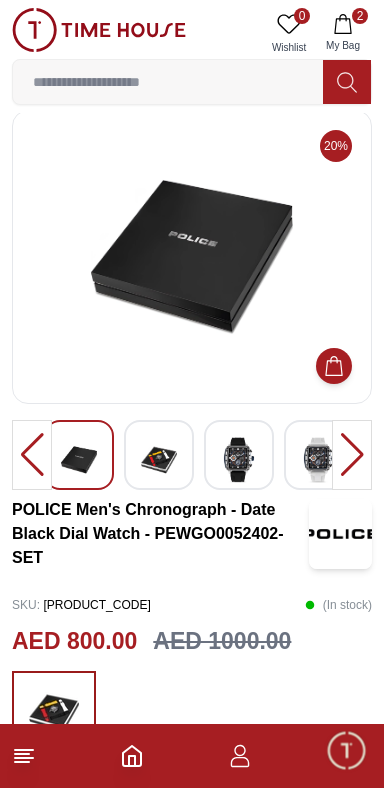 click at bounding box center [192, 257] 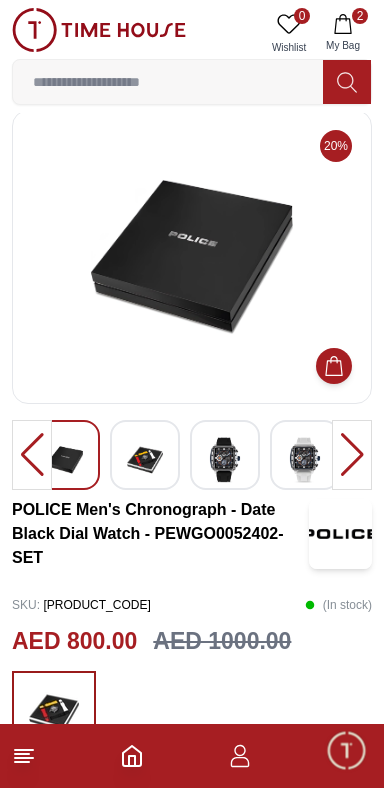 click at bounding box center (305, 460) 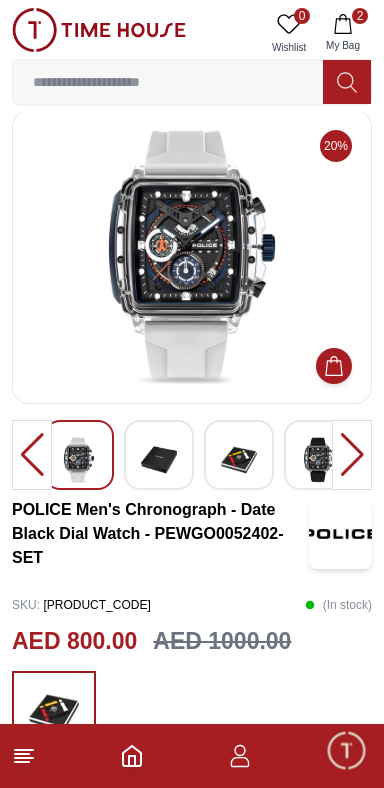 click at bounding box center (32, 455) 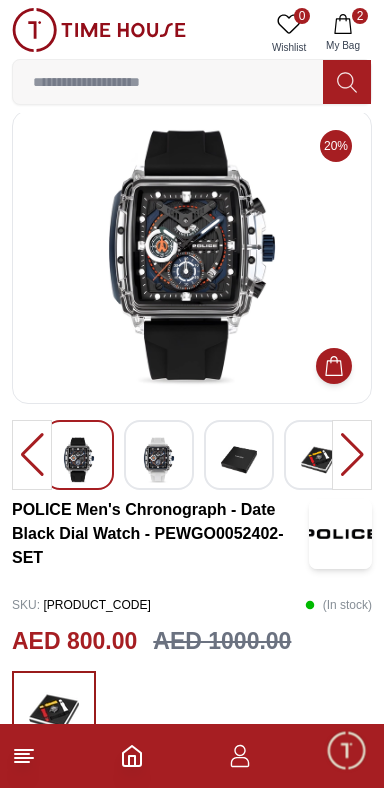 click at bounding box center [32, 455] 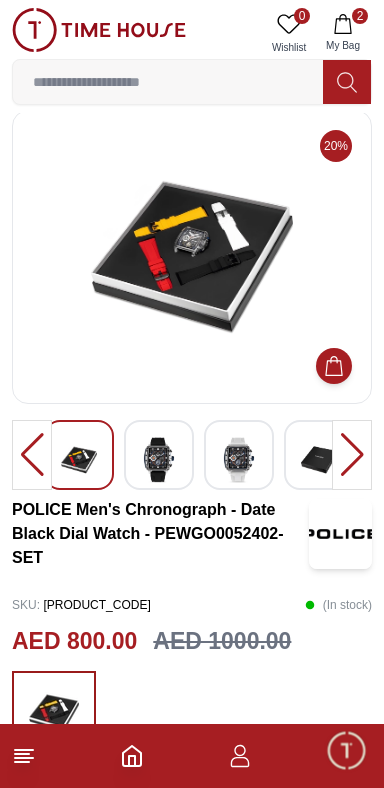 click at bounding box center [352, 455] 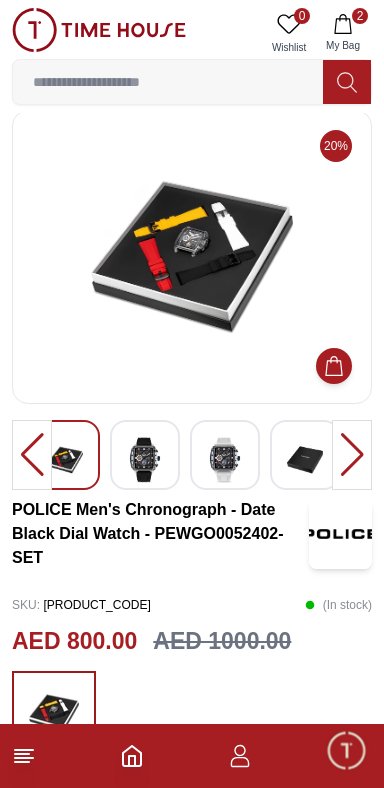 click at bounding box center [352, 455] 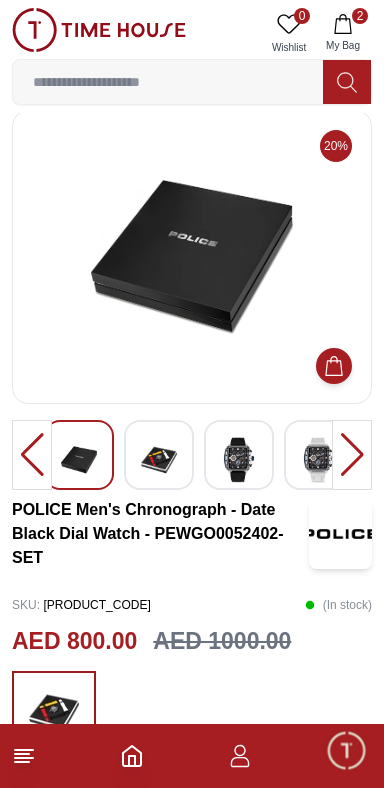 click at bounding box center (32, 455) 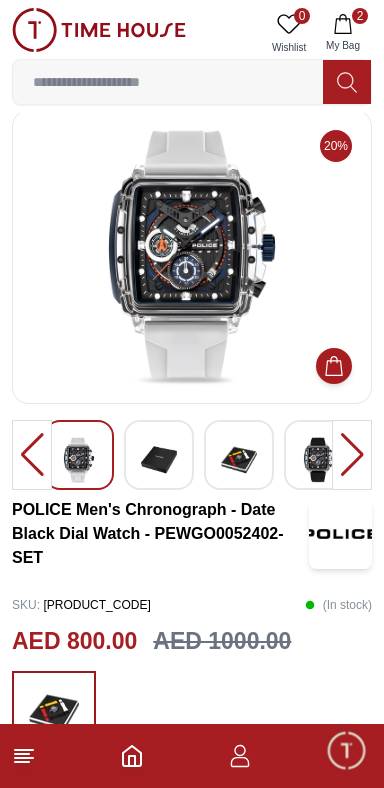 click at bounding box center (32, 455) 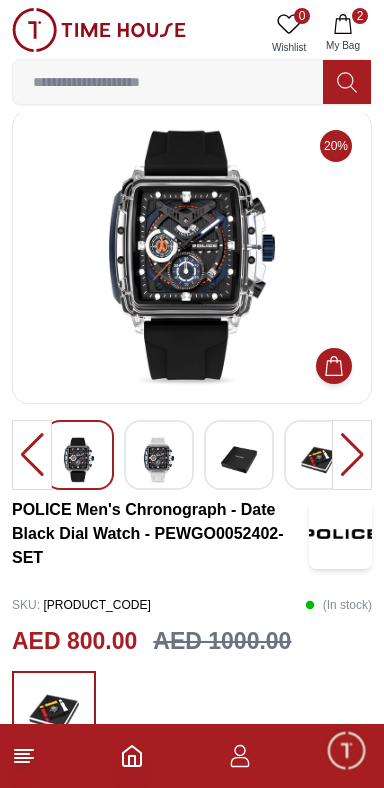 click at bounding box center [32, 455] 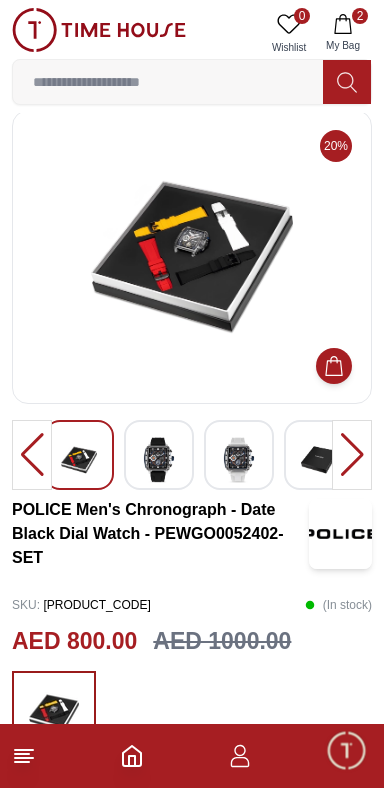 click at bounding box center [32, 455] 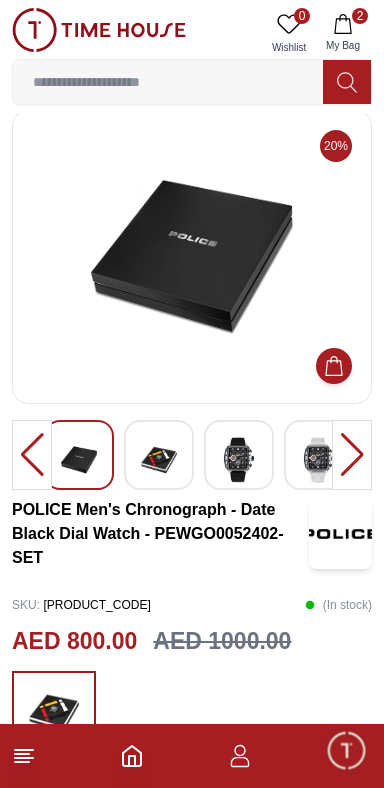 click at bounding box center (32, 455) 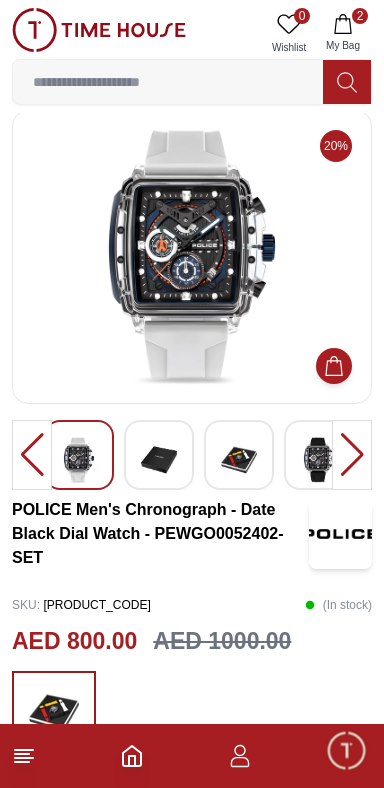 click at bounding box center [32, 455] 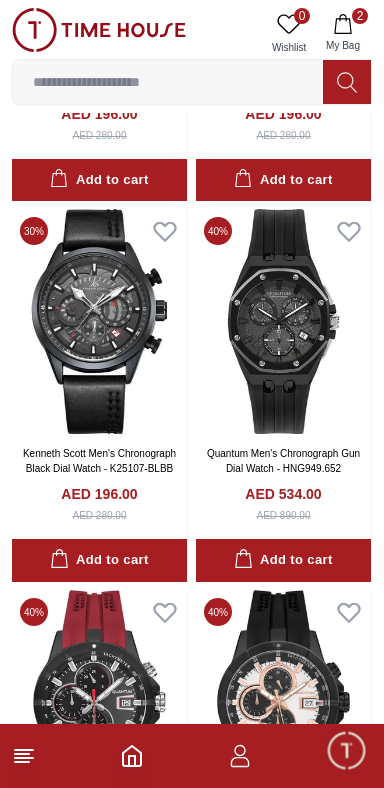 scroll, scrollTop: 3042, scrollLeft: 0, axis: vertical 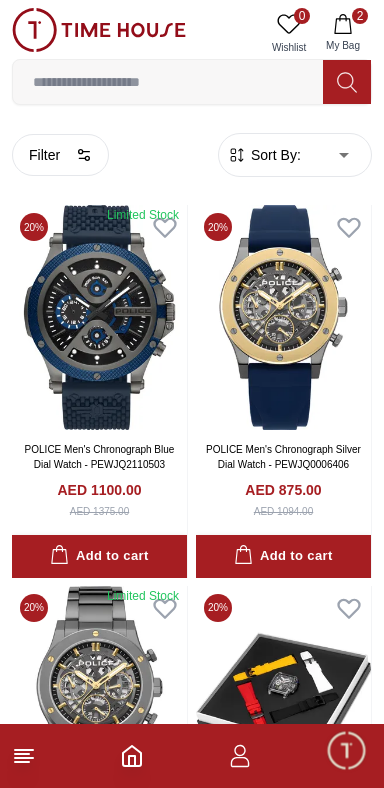 click on "Sort By:" at bounding box center [274, 155] 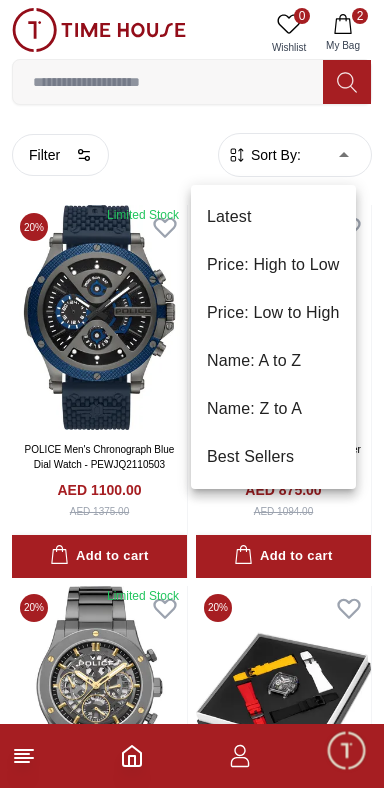click on "Price: Low to High" at bounding box center (273, 313) 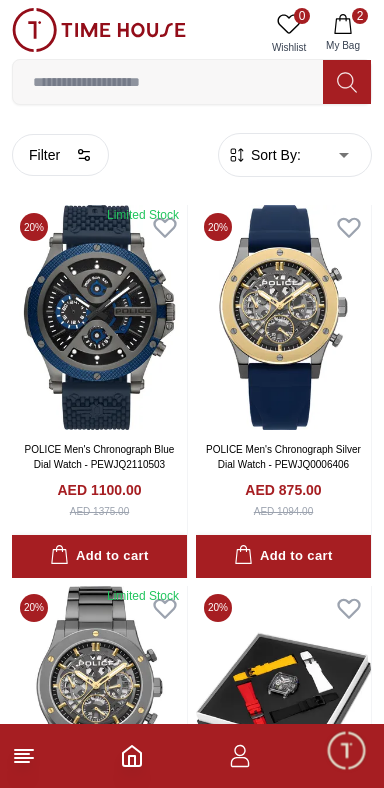 type on "*" 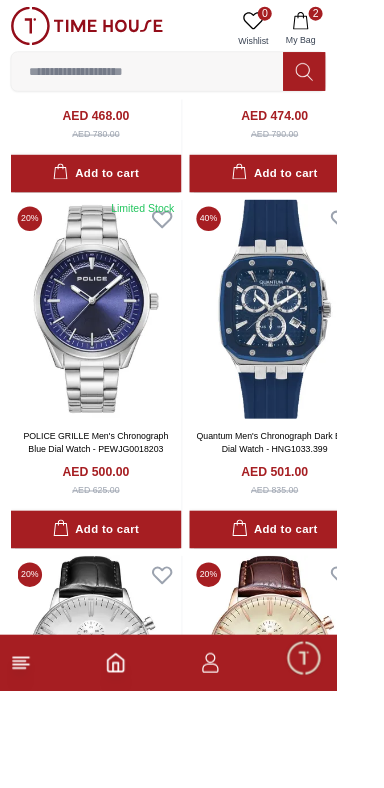 scroll, scrollTop: 3232, scrollLeft: 0, axis: vertical 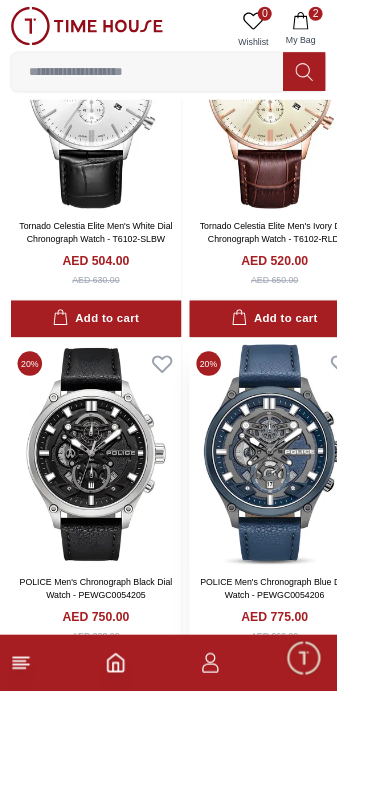 click at bounding box center [313, 518] 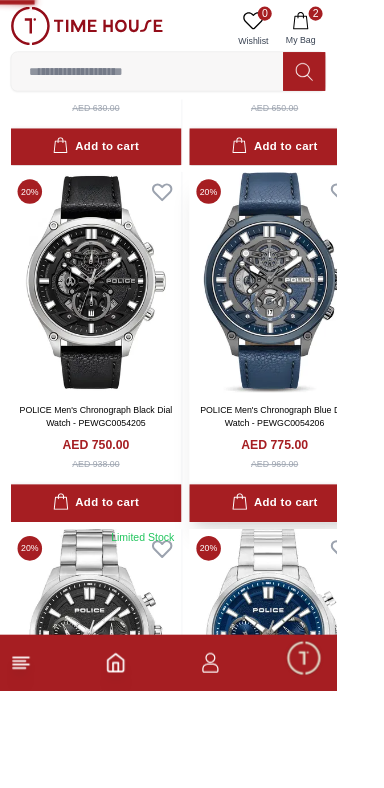scroll, scrollTop: 4076, scrollLeft: 0, axis: vertical 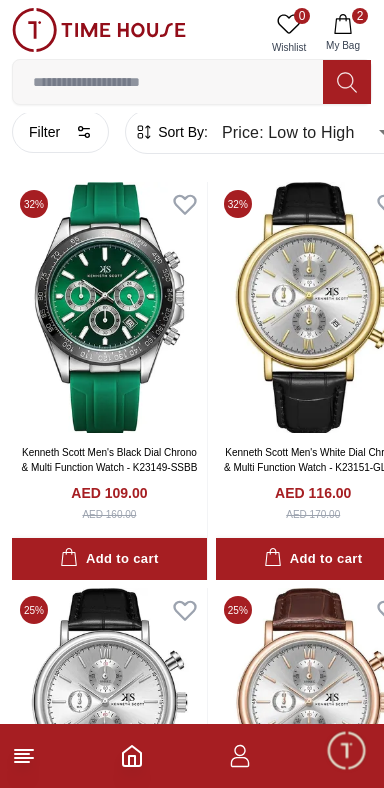 click 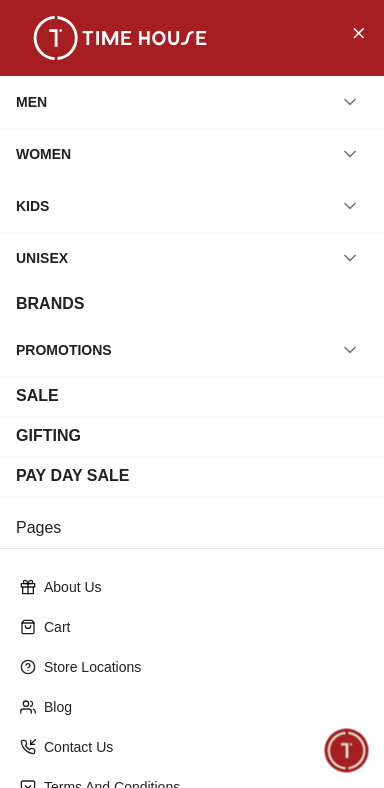 click on "MEN" at bounding box center [192, 102] 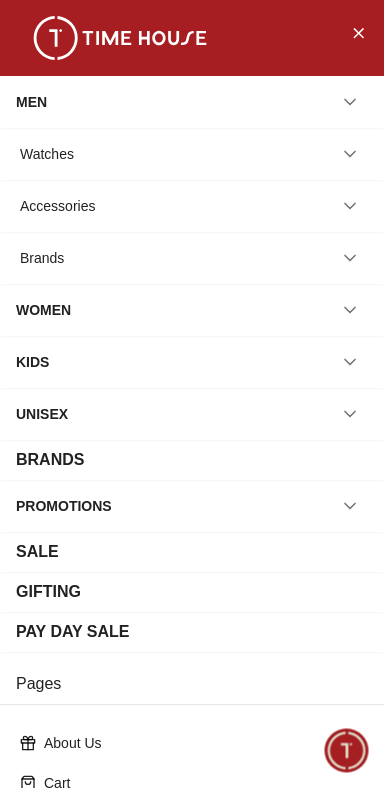 click on "Watches" at bounding box center (192, 154) 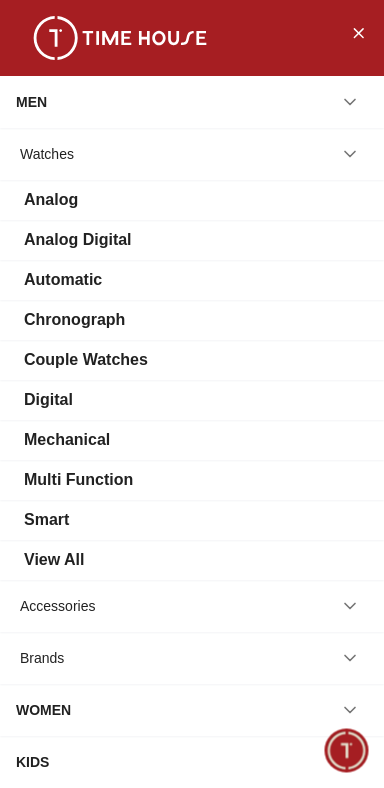 click on "Automatic" at bounding box center (192, 280) 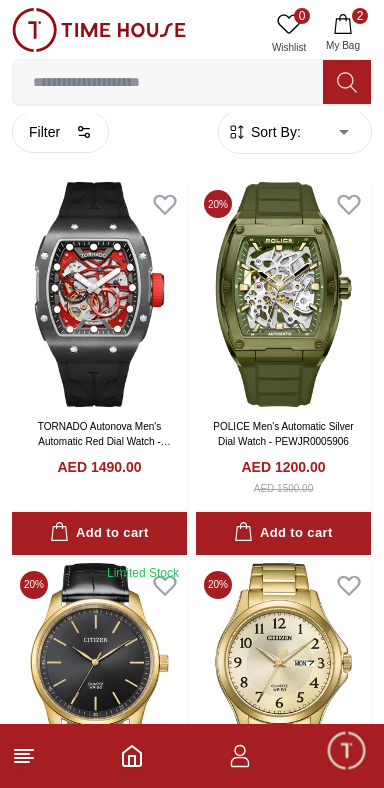 click on "100% Genuine products with International Warranty Shop From UAE | العربية |     Currency    | 0 Wishlist 2 My Bag Help Our Stores My Account 0 Wishlist 2 My Bag Home Men-Mens Watches-Automatic    Filter By Clear Brands Quantum Lee Cooper Slazenger Kenneth Scott Tornado CITIZEN Police Tsar Bomba Color Black Green Blue Silver Silver / Black Grey Silver / Silver Black / Black Black / Rose Gold Silver / Blue Navy Blue Deep Blue Olive Green / Dark Green Olive Green Dial Color Black Silver Grey White Yellow Navy Blue Dark Green Red Blue+Rose Gold Turquoise Dark Blue+Silver Multi Color Orange BlackDial with green/Black bezel Gun Black & Grey Black   Blue Dark Blue Green Brown Gold Rose Gold 5 ATM Dark Brown blue Gray Copper Multicolor Black/Black Black/Blue Multicolour Camouflage white gold golden Whte green BlackDial with green Black bezel Band Color Silver Green Dark Blue Red Black Dark Brown Rose Gold Pink Blue Grey White Black  Dark Green Black  /  Silver Black+Rosegold Pink+Rose Gold Gray Red" at bounding box center (192, 2071) 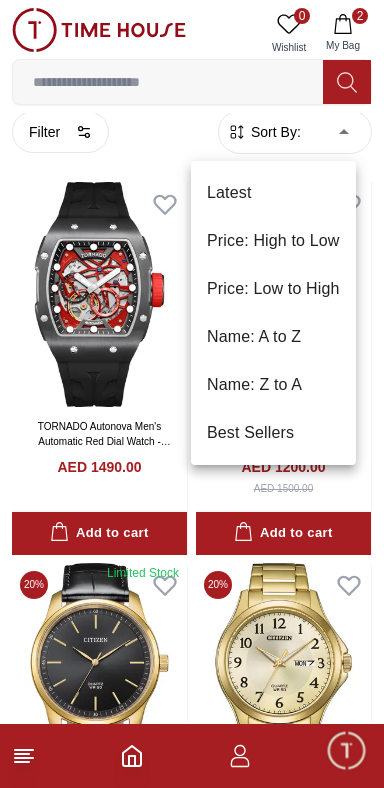 click on "Price: Low to High" at bounding box center (273, 289) 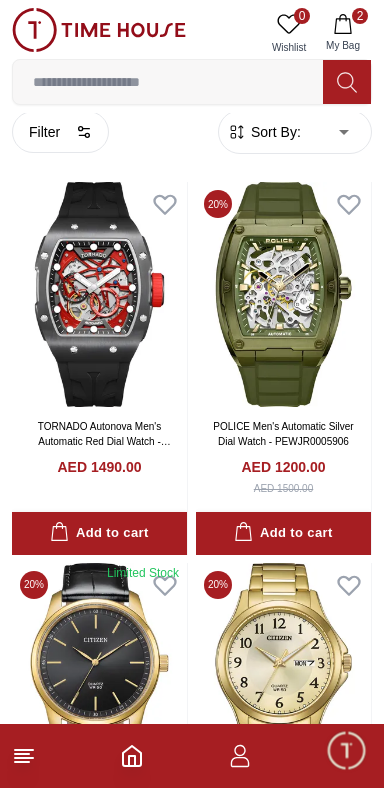 type on "*" 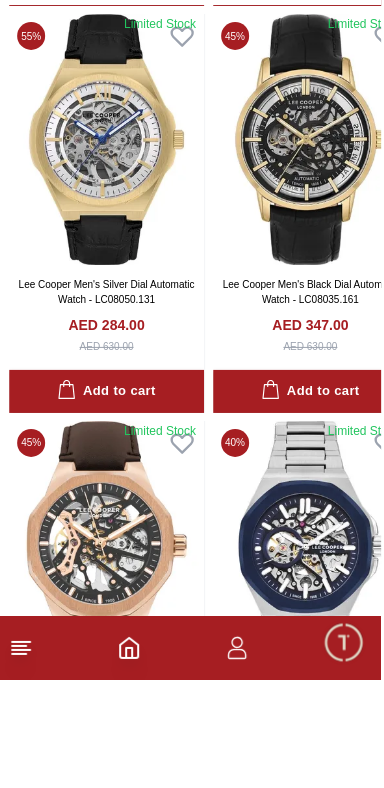 scroll, scrollTop: 2115, scrollLeft: 0, axis: vertical 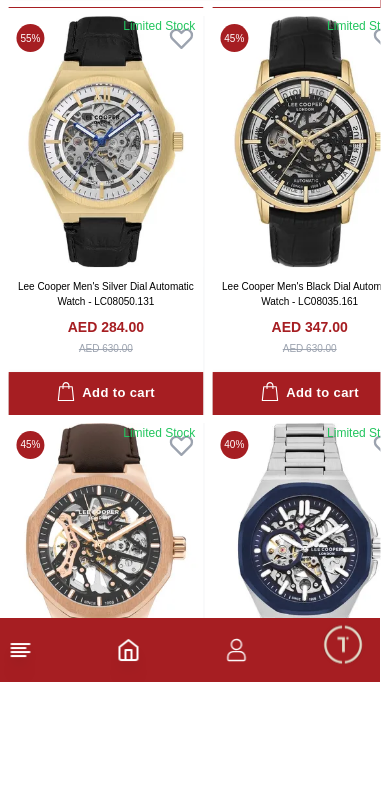 click 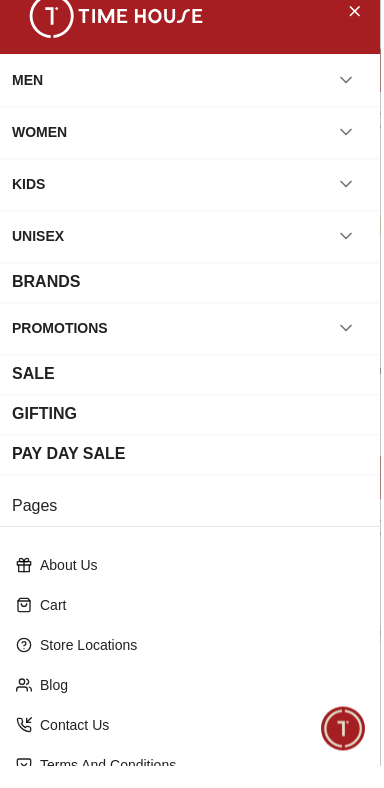 scroll, scrollTop: 2115, scrollLeft: 0, axis: vertical 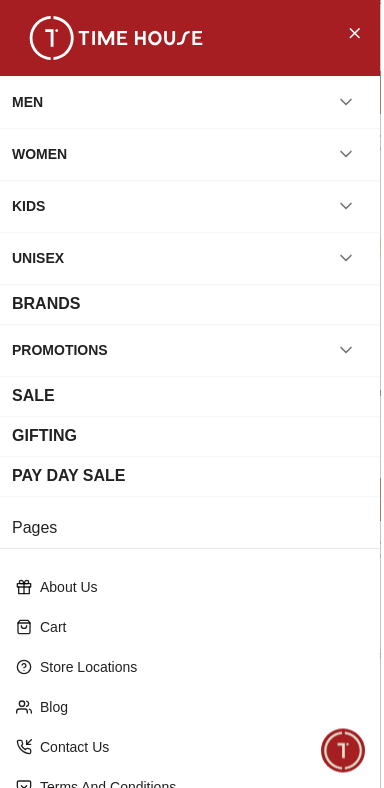 click on "MEN" at bounding box center (192, 102) 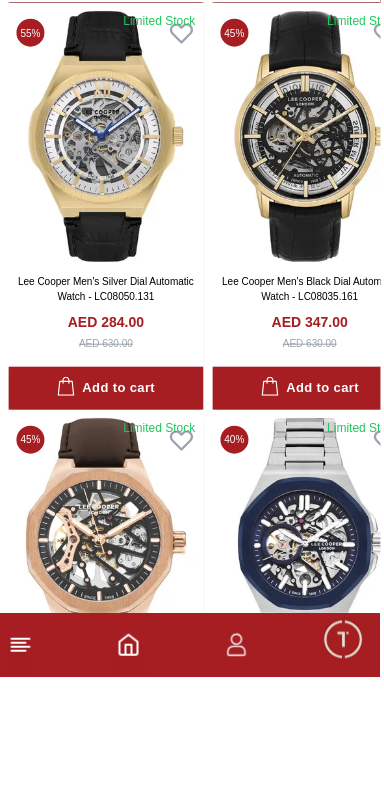 scroll, scrollTop: 0, scrollLeft: 0, axis: both 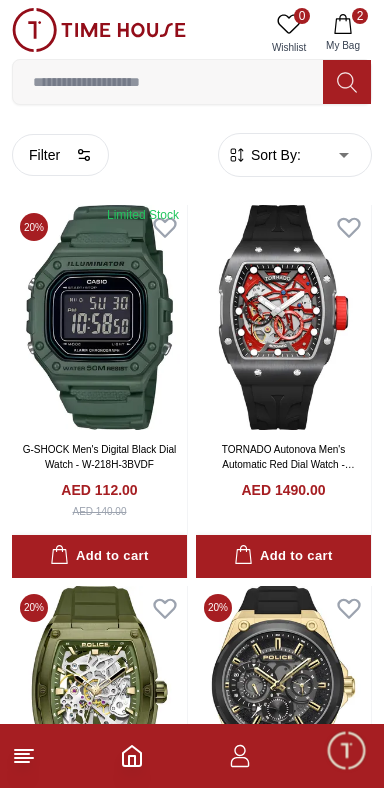 click on "Sort By:" at bounding box center (274, 155) 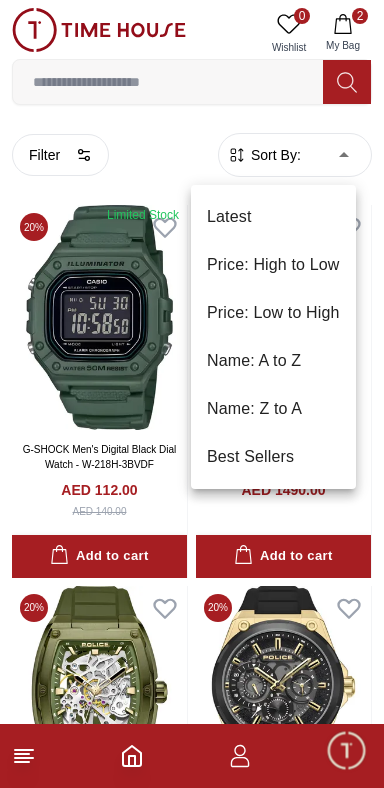 click on "Price: Low to High" at bounding box center [273, 313] 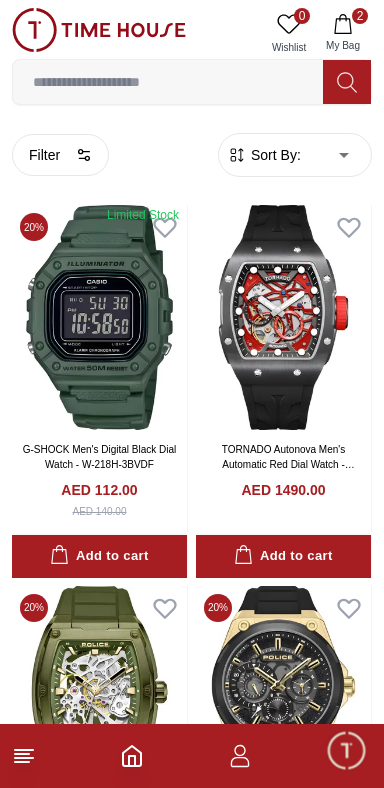 type on "*" 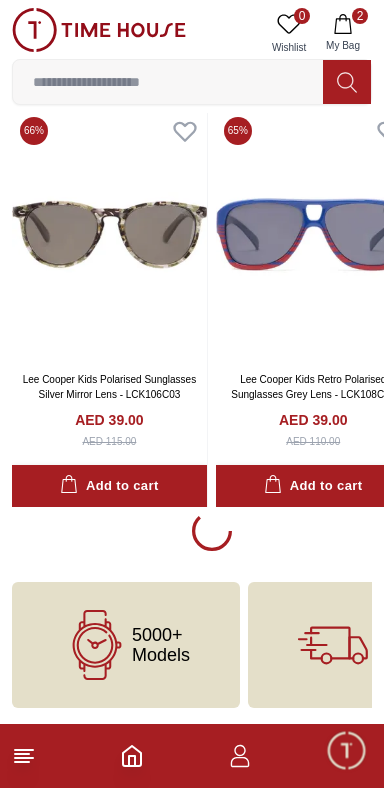 scroll, scrollTop: 3815, scrollLeft: 0, axis: vertical 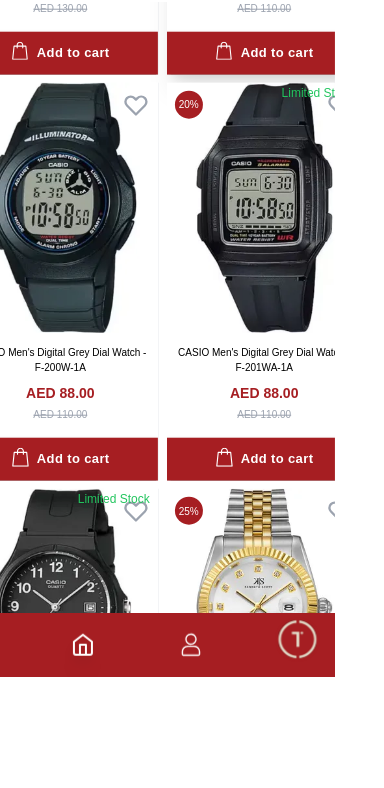 click at bounding box center [313, -88] 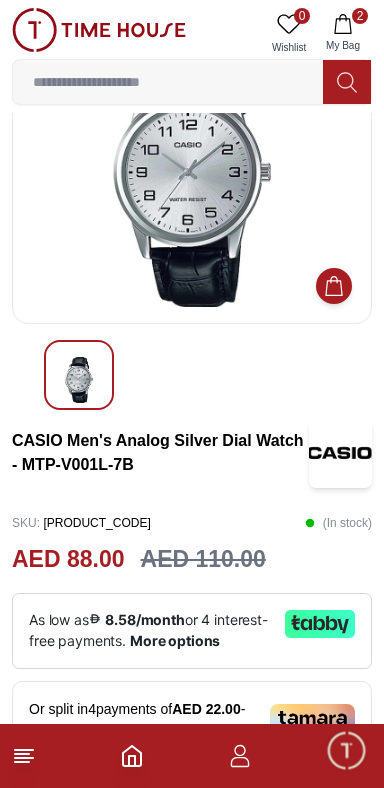 scroll, scrollTop: 0, scrollLeft: 0, axis: both 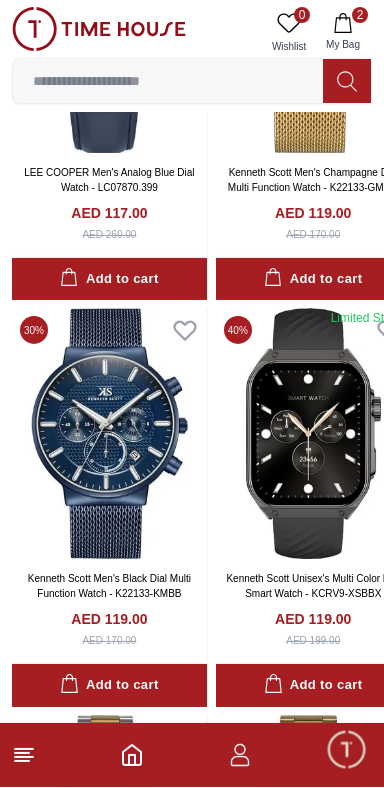 click at bounding box center (109, -1191) 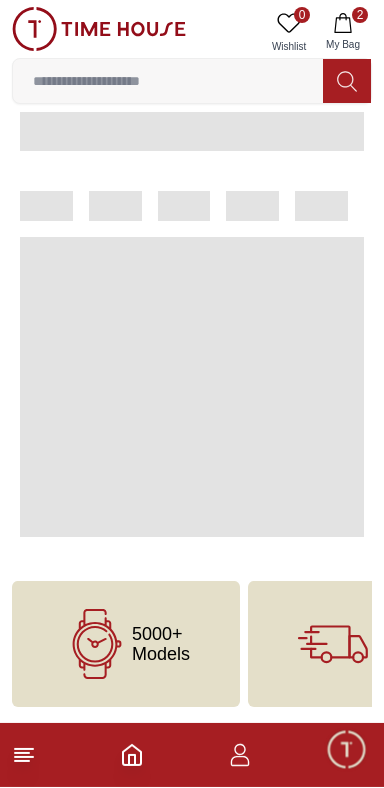 scroll, scrollTop: 0, scrollLeft: 0, axis: both 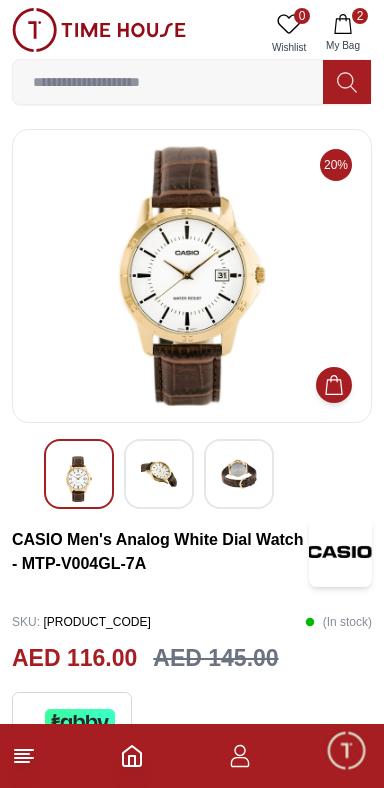 click at bounding box center (239, 474) 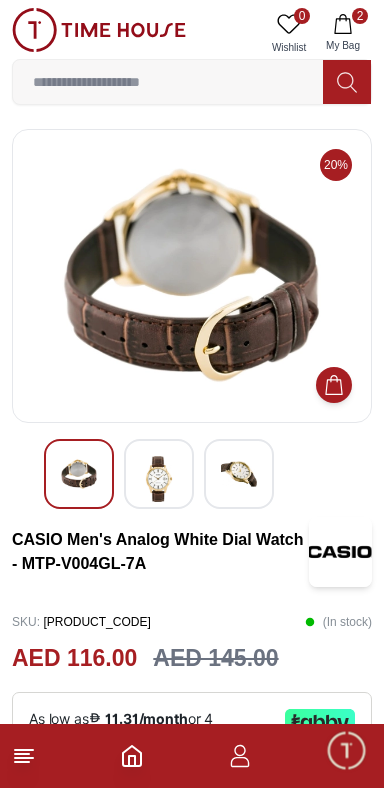 click at bounding box center [159, 474] 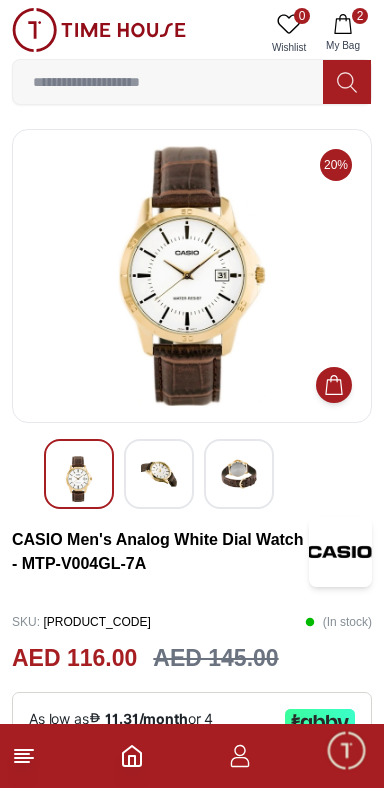 click at bounding box center (239, 474) 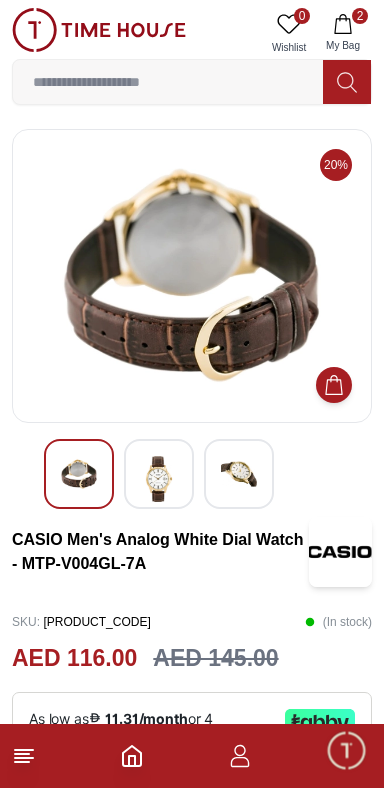 click at bounding box center [159, 474] 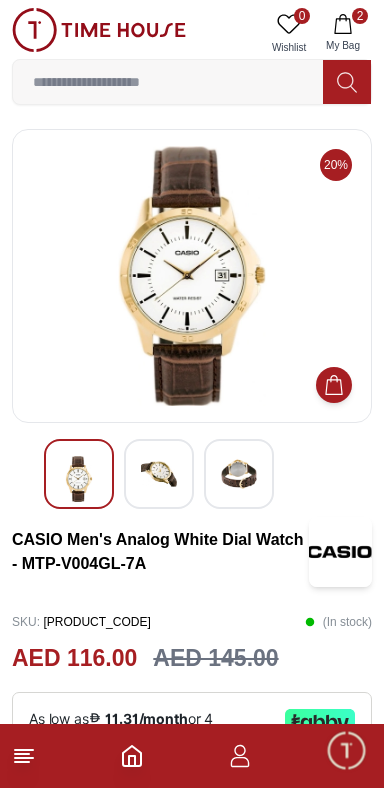 click at bounding box center [239, 474] 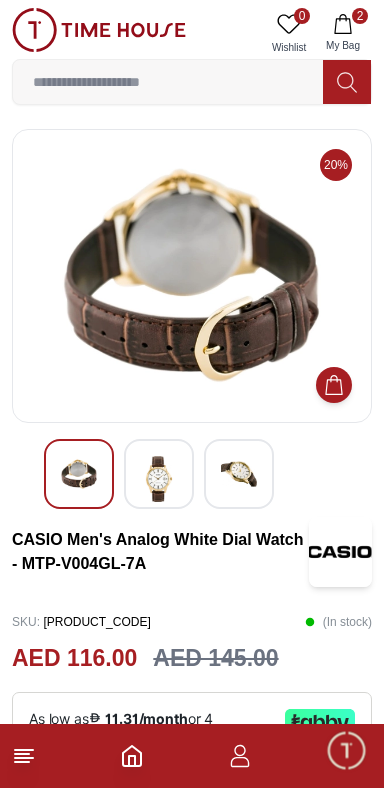 click at bounding box center [192, 276] 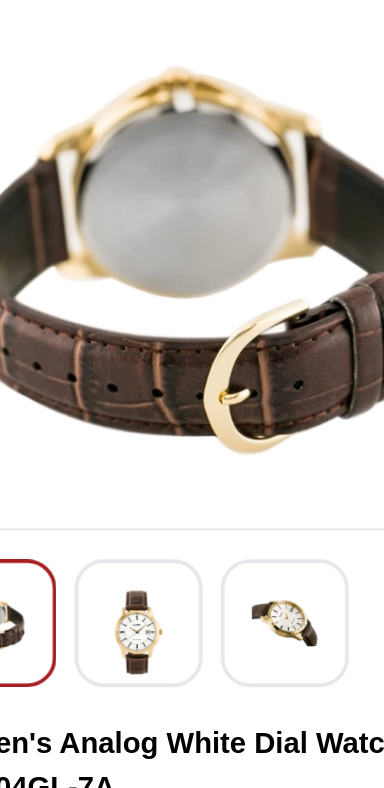 scroll, scrollTop: 3, scrollLeft: 0, axis: vertical 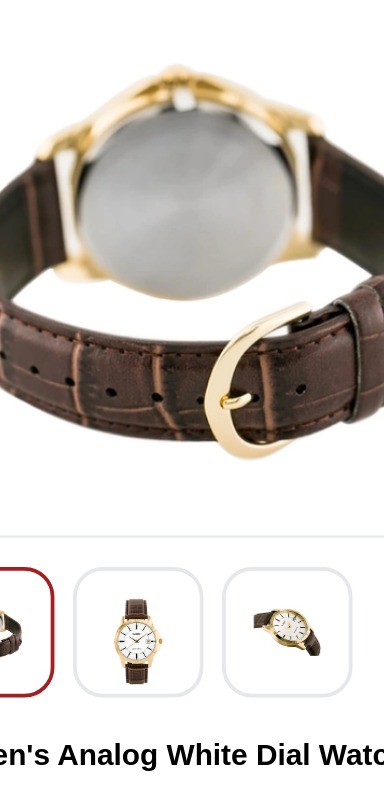 click at bounding box center [159, 476] 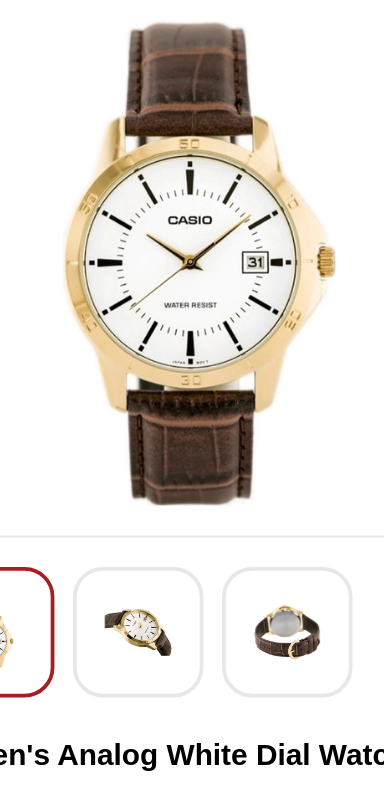 click at bounding box center (239, 471) 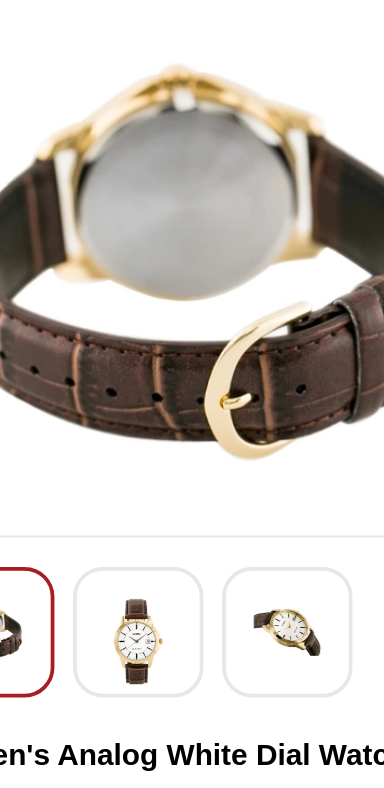click at bounding box center (239, 471) 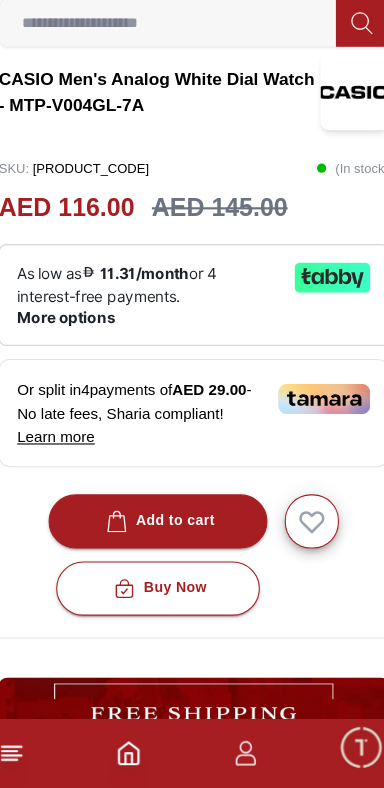 scroll, scrollTop: 417, scrollLeft: 0, axis: vertical 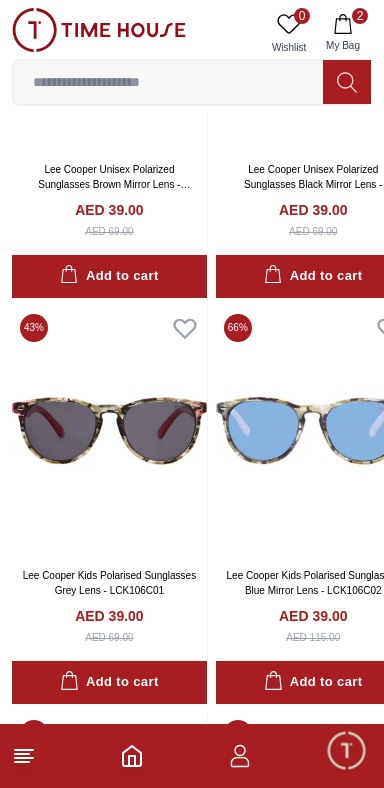 click 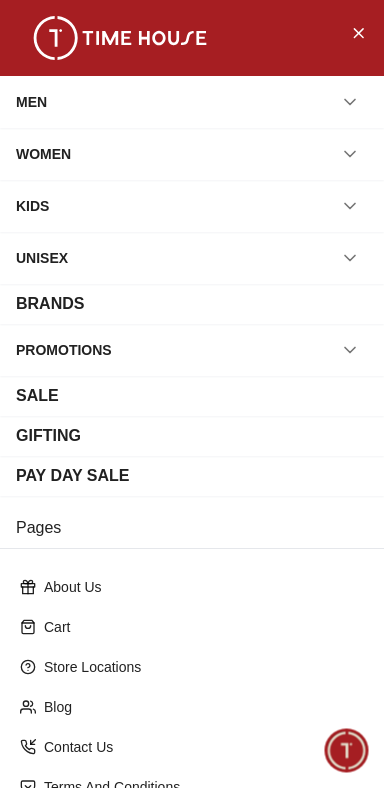 click at bounding box center [350, 102] 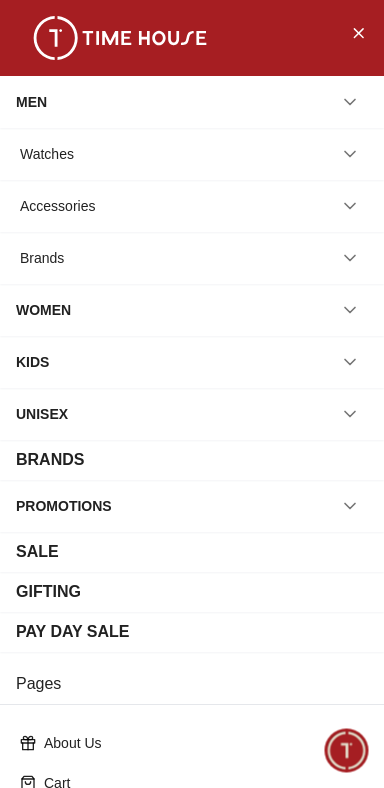 click at bounding box center (350, 258) 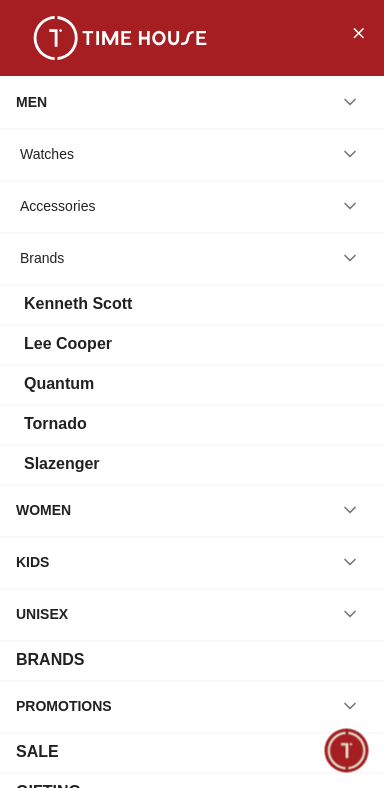 click on "Slazenger" at bounding box center (62, 464) 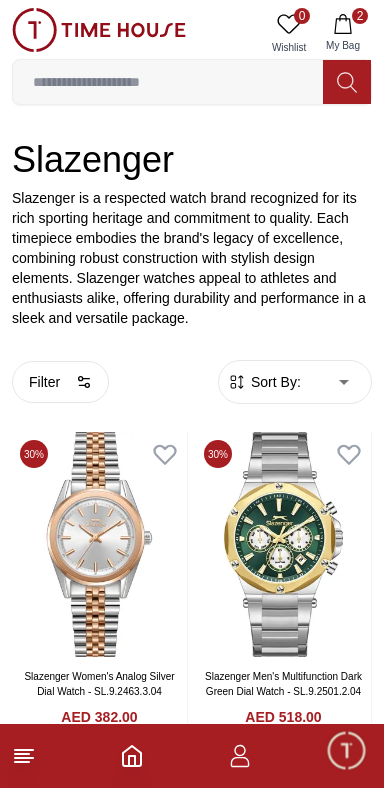 scroll, scrollTop: 246, scrollLeft: 0, axis: vertical 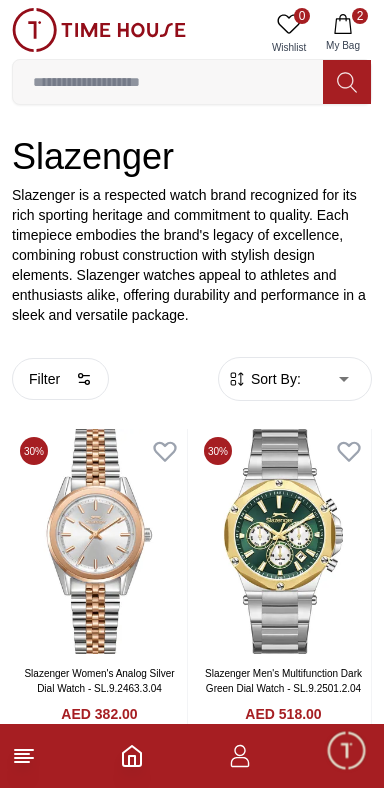 click on "100% Genuine products with International Warranty Shop From UAE | العربية |     Currency    | 0 Wishlist 2 My Bag Help Our Stores My Account 0 Wishlist 2 My Bag Home Slazenger Slazenger Slazenger is a respected watch brand recognized for its rich sporting heritage and commitment to quality. Each timepiece embodies the brand's legacy of excellence, combining robust construction with stylish design elements. Slazenger watches appeal to athletes and enthusiasts alike, offering durability and performance in a sleek and versatile package.    Filter By Clear Color Black Green Blue Red Silver Grey Black / Black Light Blue Pink Purple Green / Green Blue / Black Blue / Blue Display Type Analog Multi Function Automatic Automatic  Smart Watch Smart Multifunction Band Color Silver Green Dark Blue Red Black Dark Brown Rose Gold Gold Pink Blue Brown Grey White Burgundy Orange Silver/Gold Black  /  Silver Silver/Rose Gold Two Tone Gold Black & Blue Black & Gun Metal Two Tone Rose Gold Strap Color Silver 1" at bounding box center (192, 2092) 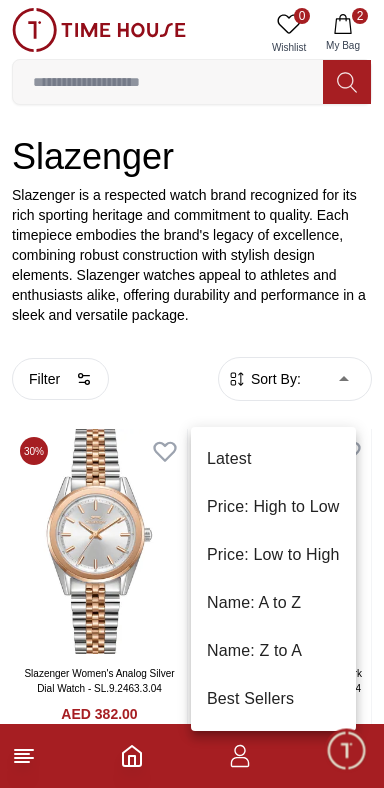 click on "Price: Low to High" at bounding box center (273, 555) 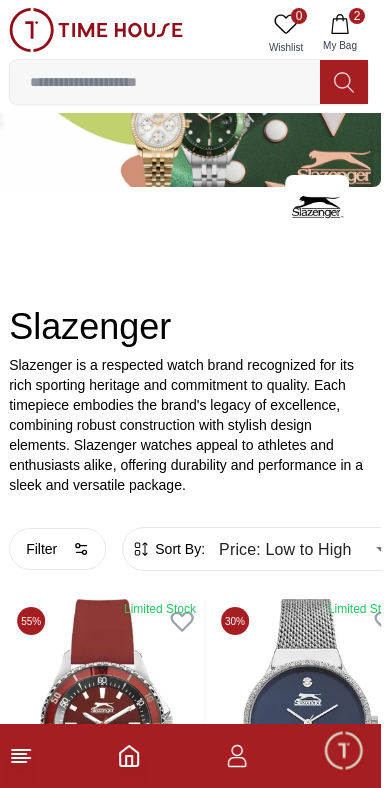 scroll, scrollTop: 0, scrollLeft: 0, axis: both 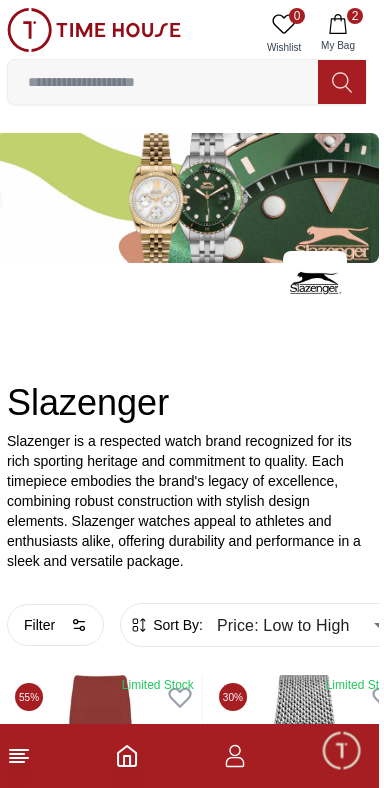 type on "******" 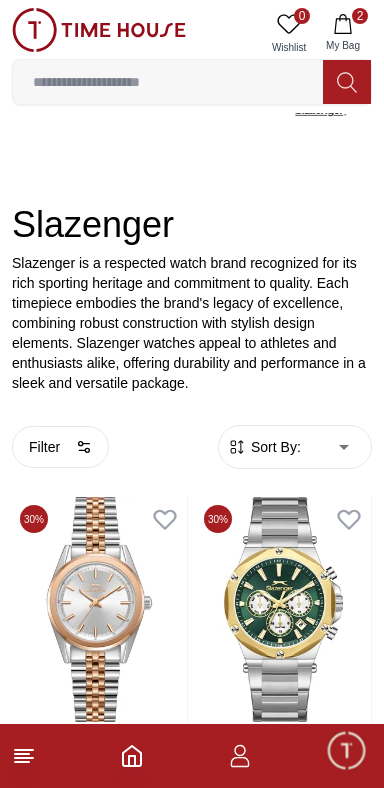 scroll, scrollTop: 246, scrollLeft: 0, axis: vertical 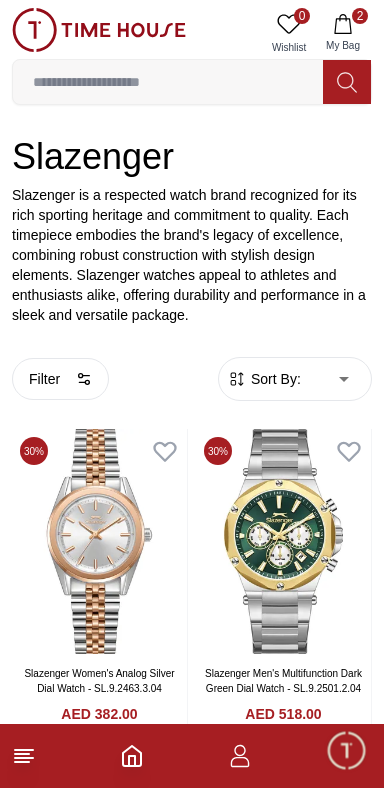 click 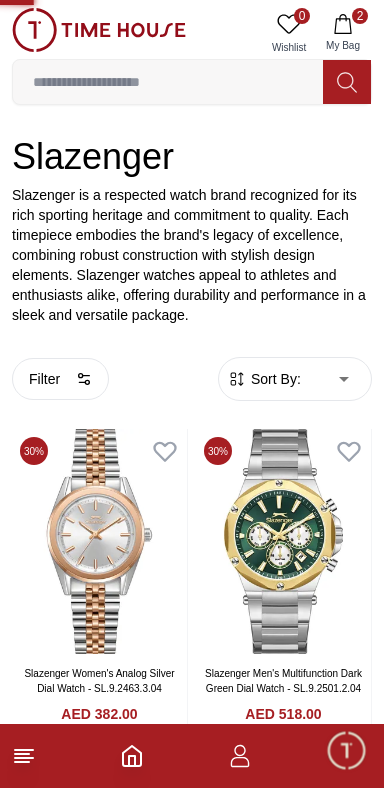 click 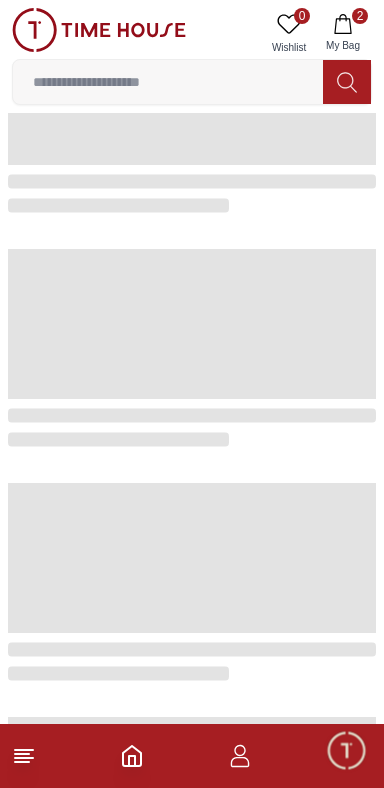 scroll, scrollTop: 0, scrollLeft: 0, axis: both 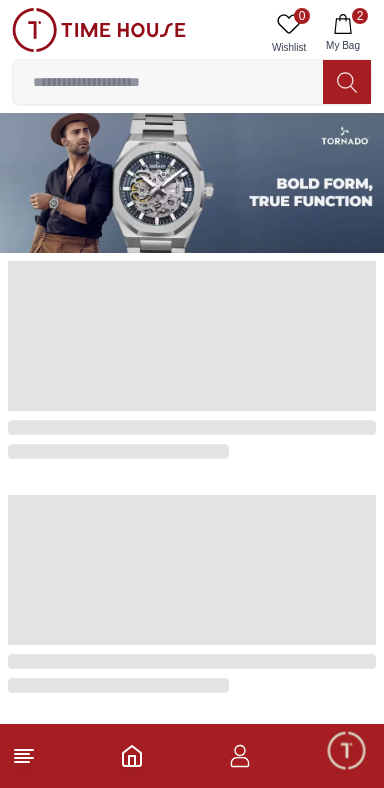 click at bounding box center [192, 804] 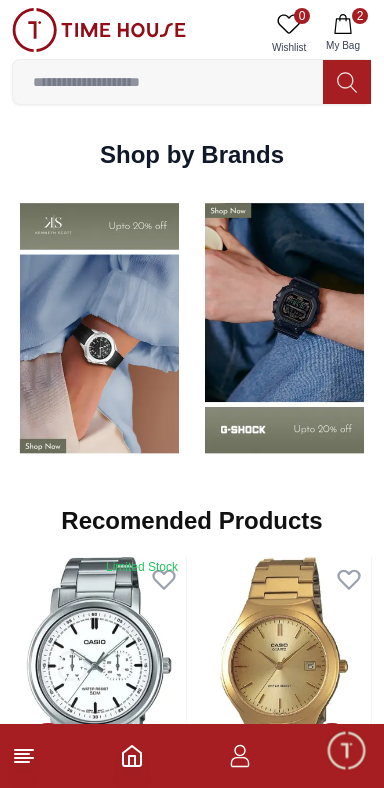 scroll, scrollTop: 1472, scrollLeft: 0, axis: vertical 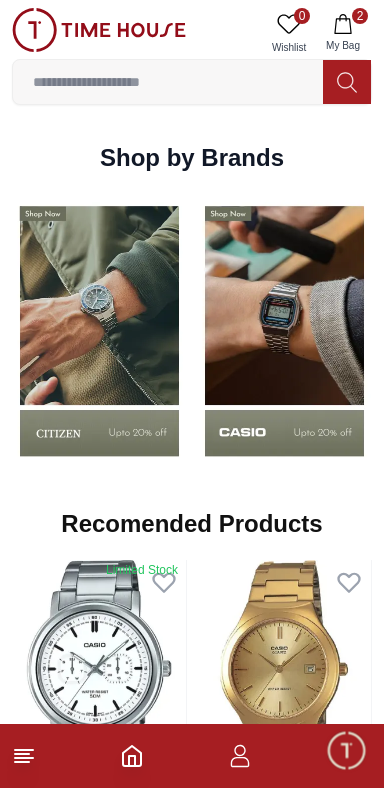 click at bounding box center (284, 331) 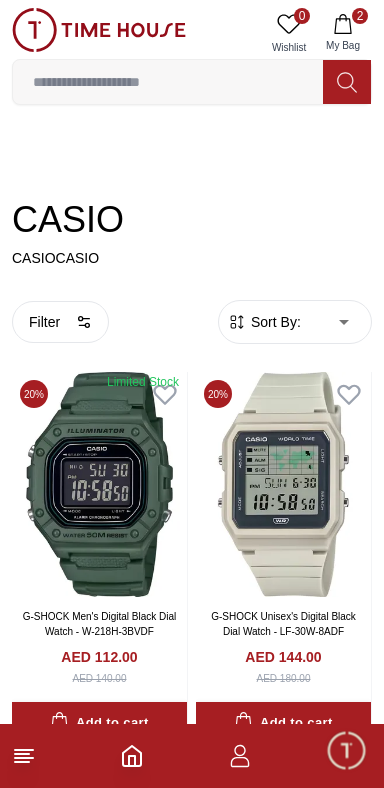 scroll, scrollTop: 185, scrollLeft: 0, axis: vertical 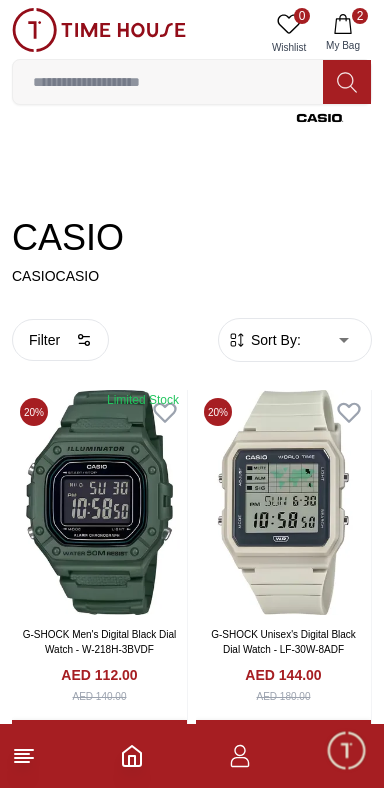 click on "100% Genuine products with International Warranty Shop From UAE | العربية |     Currency    | 0 Wishlist 2 My Bag Help Our Stores My Account 0 Wishlist 2 My Bag Home Casio CASIO CASIOCASIO    Filter By Clear Case Size (Mm) 36.3 34 45 42.1 32.1 40 28.6 25 20.7 34.9 26.5 43.5 37 Case Diameter (Mm) 42 40 37 34 38 45 43.8 41 33.2 36.3 42.1 51.4 52.2 38.8 29.8 48.3 31.1 38.6 34.8 34.4 37.4 35.2 48.8 30.4 24.6 28.6 25.2 22.5 34.2 23 26 27 30.2 25 28.2 22 35 38.5 34.9 26.5 44.6 43.5 39.9 41.5 41.6 36.1 49 49.6 50.7 47.2 43.2 47.1 35.7 44.5 50.1 41.3 50.4 37.6 39.8 41.1 48.1 36.8 51.1 Band Closure Clasp Buckle Tang Buckle Sliding Clasp Adjustable Clasp Fold-over Clasp Deployment Clasp Triple Fold Clasp One Touch Triple Fold Clasp Foldover Clasp Triple-fold Clasp One-touch 3-fold Clasp Resin Foldover Clasp With Push Button Double Locking Foldover Clasp Strap Closure Clasp Buckle Triple-fold Clasp Adjustable Clasp One-touch 3-fold Clasp" at bounding box center (192, 2103) 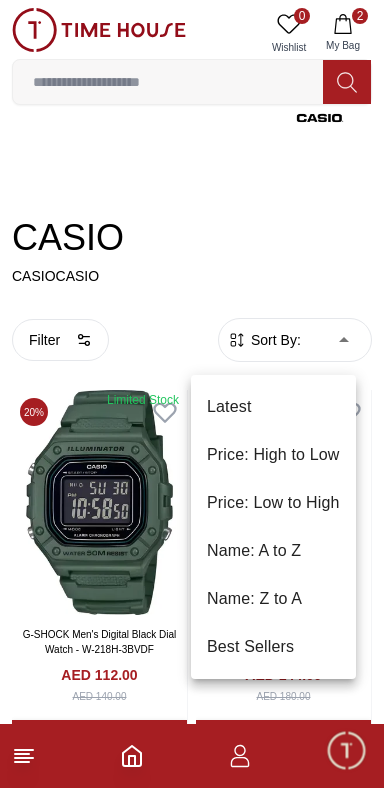 click on "Price: Low to High" at bounding box center [273, 503] 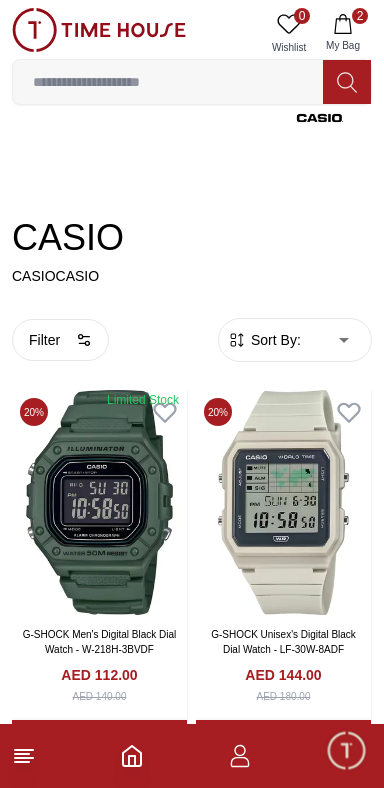 type on "*" 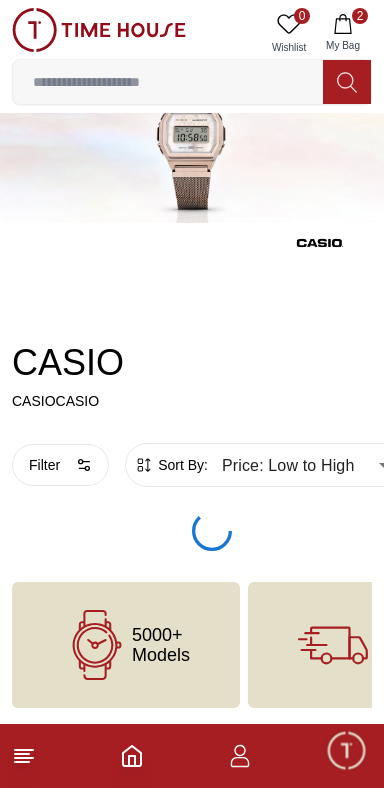 scroll, scrollTop: 0, scrollLeft: 0, axis: both 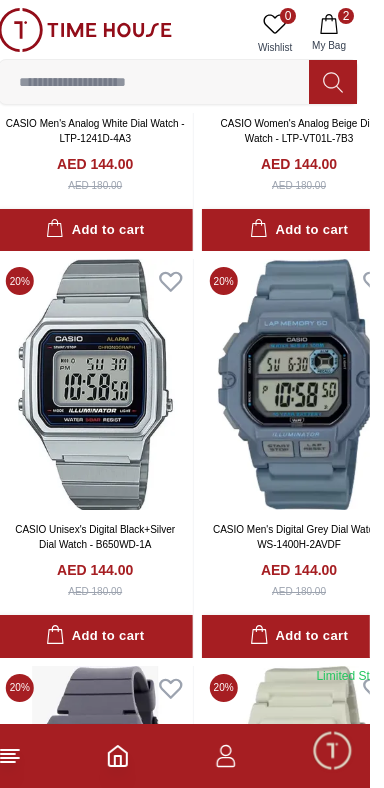 click at bounding box center (109, -428) 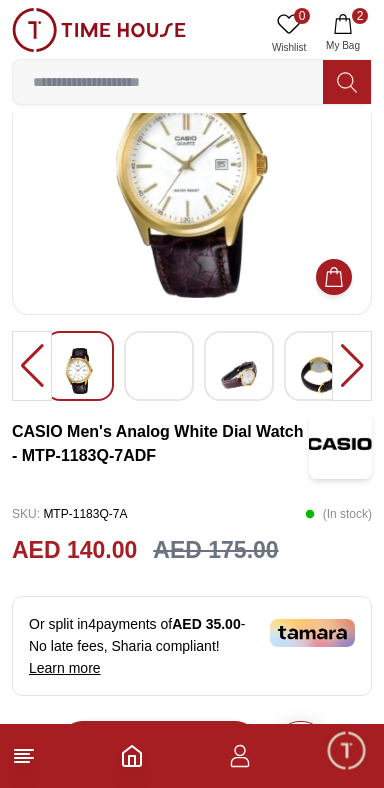 scroll, scrollTop: 0, scrollLeft: 0, axis: both 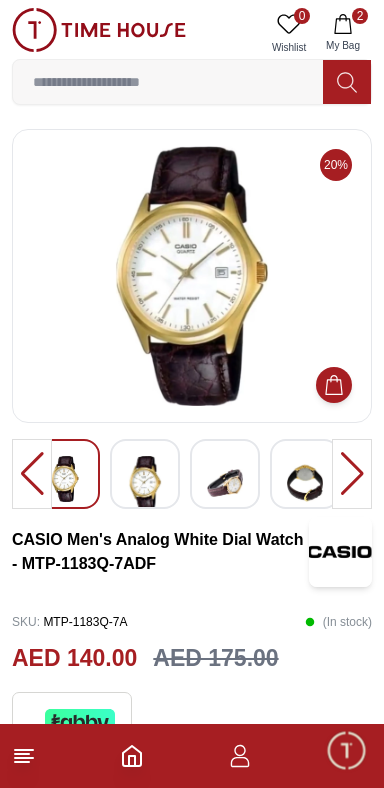 click at bounding box center [305, 483] 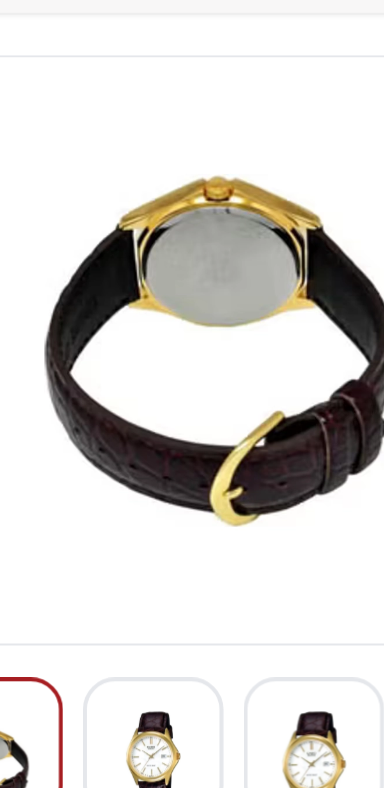 scroll, scrollTop: 0, scrollLeft: 0, axis: both 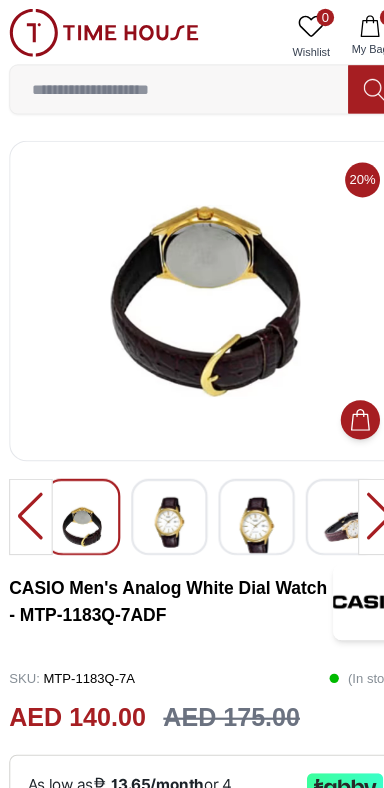 click at bounding box center [239, 474] 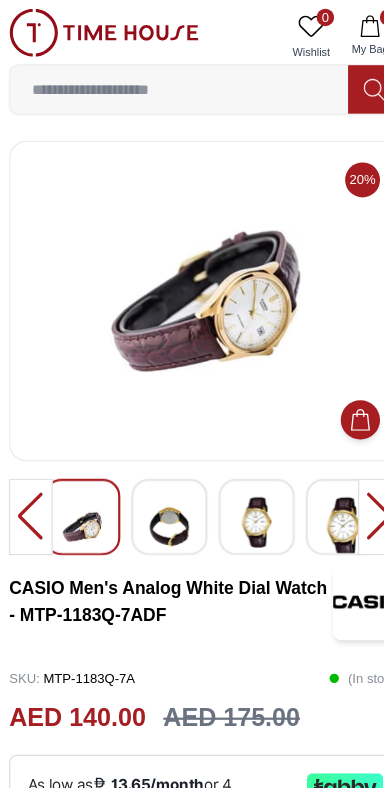 click at bounding box center (159, 483) 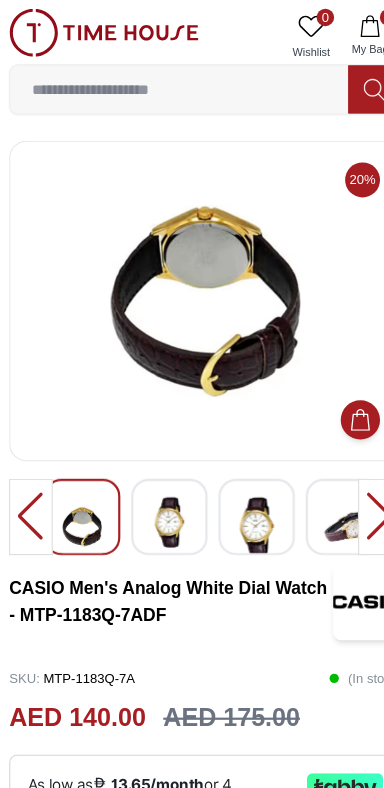click at bounding box center [79, 483] 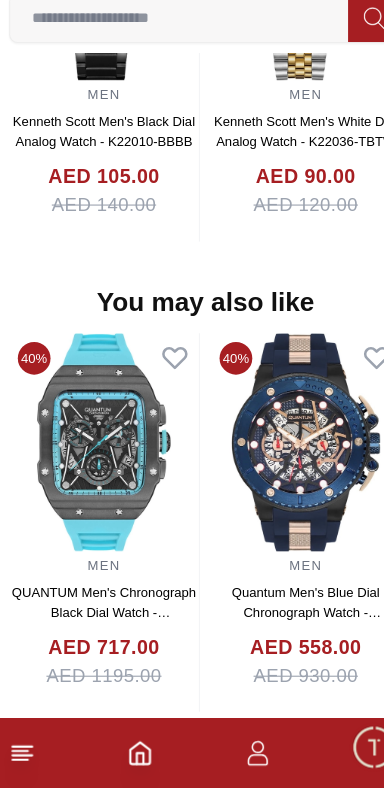 scroll, scrollTop: 1882, scrollLeft: 0, axis: vertical 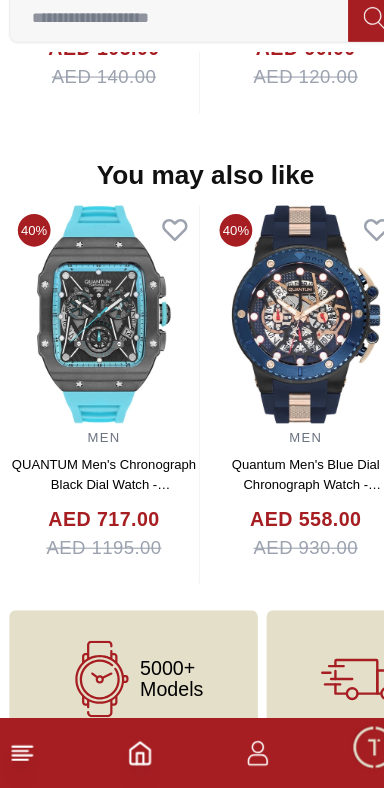 click 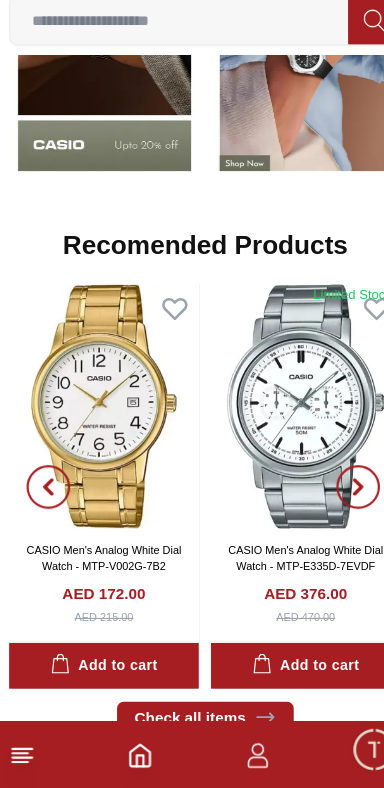 scroll, scrollTop: 1708, scrollLeft: 0, axis: vertical 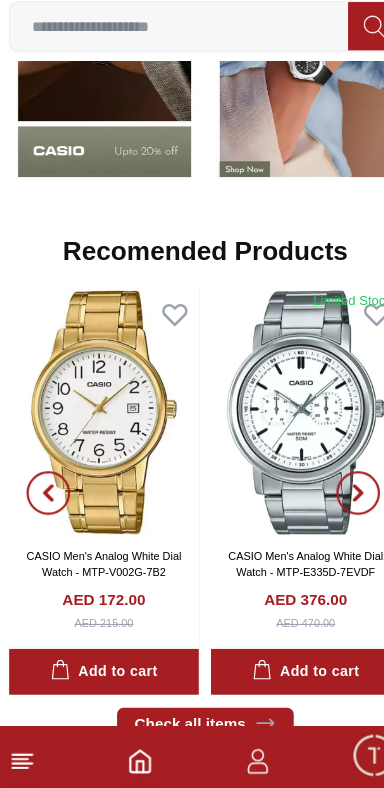 click 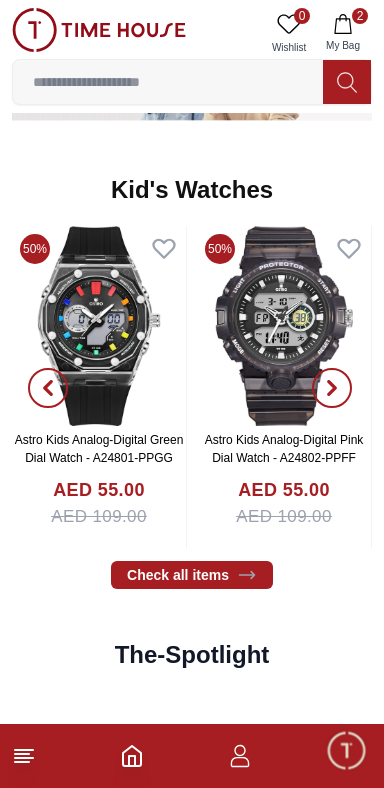 scroll, scrollTop: 2661, scrollLeft: 0, axis: vertical 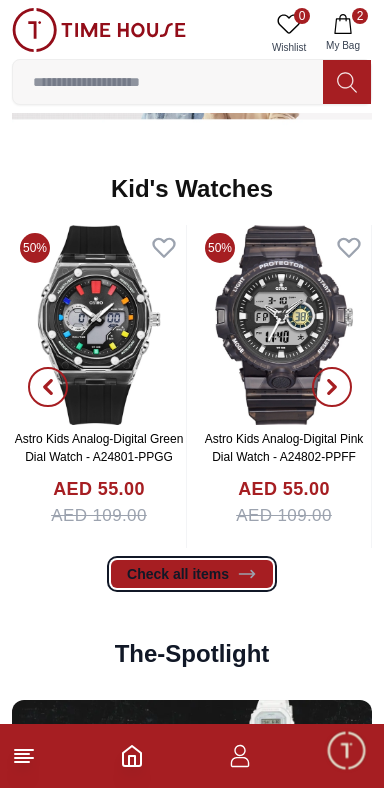 click on "Check all items" at bounding box center (192, 574) 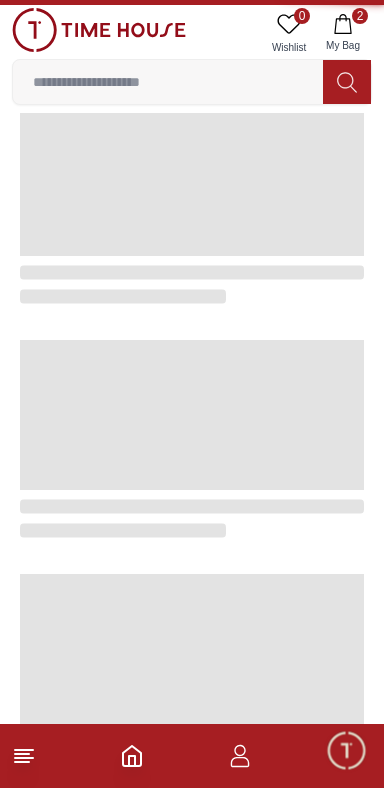scroll, scrollTop: 0, scrollLeft: 0, axis: both 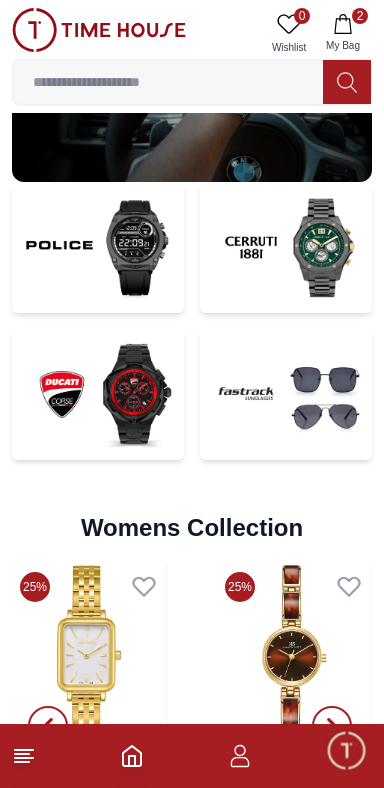 click at bounding box center (286, 394) 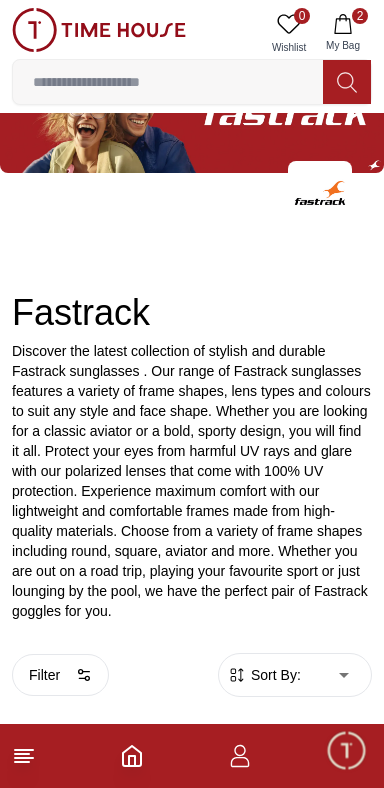 scroll, scrollTop: 295, scrollLeft: 0, axis: vertical 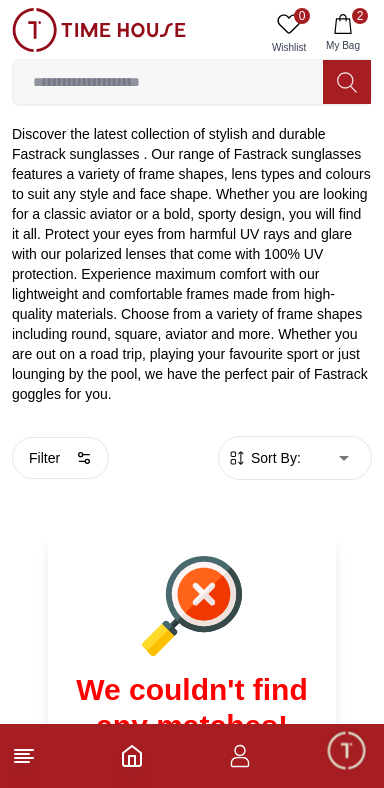 click on "100% Genuine products with International Warranty Shop From UAE | العربية |     Currency    | 0 Wishlist 2 My Bag Help Our Stores My Account 0 Wishlist 2 My Bag Home Fastrack Fastrack Discover the latest collection of stylish and durable Fastrack sunglasses . Our range of Fastrack sunglasses features a variety of frame shapes, lens types and colours to suit any style and face shape. Whether you are looking for a classic aviator or a bold, sporty design, you will find it all. Protect your eyes from harmful UV rays and glare with our polarized lenses that come with 100% UV protection. Experience maximum comfort with our lightweight and comfortable frames made from high-quality materials. Choose from a variety of frame shapes including round, square, aviator and more. Whether you are out on a road trip, playing your favourite sport or just lounging by the pool, we have the perfect pair of Fastrack goggles for you.    Filter By Clear Screen Type Amoled TFT LCD Display Display Type Analog Silver" at bounding box center (192, 388) 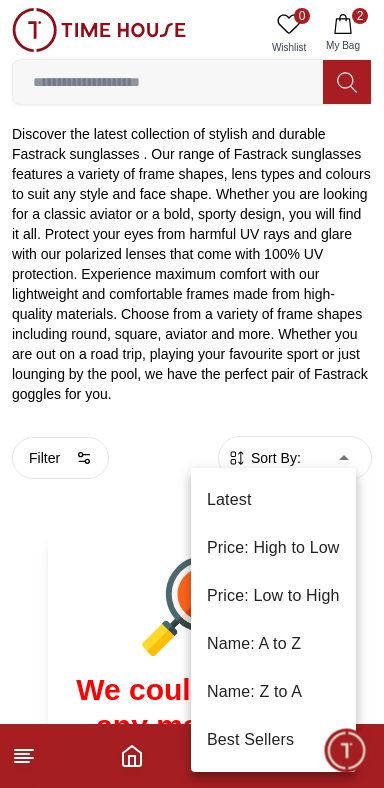 click at bounding box center (192, 394) 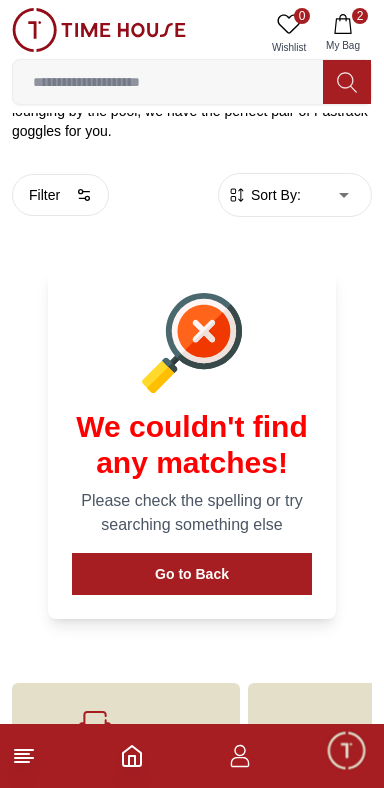 scroll, scrollTop: 726, scrollLeft: 0, axis: vertical 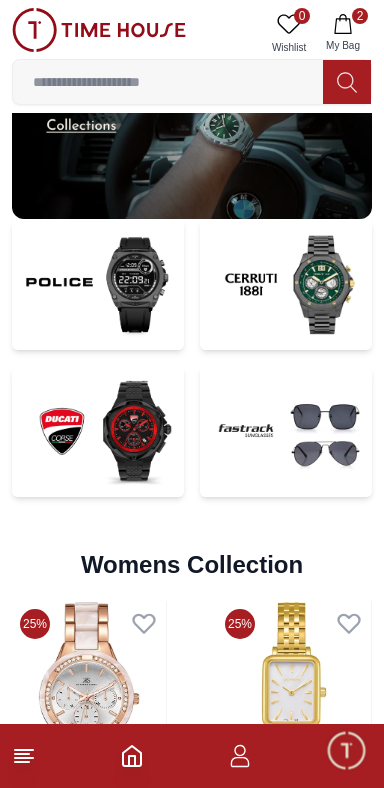 click at bounding box center (98, 431) 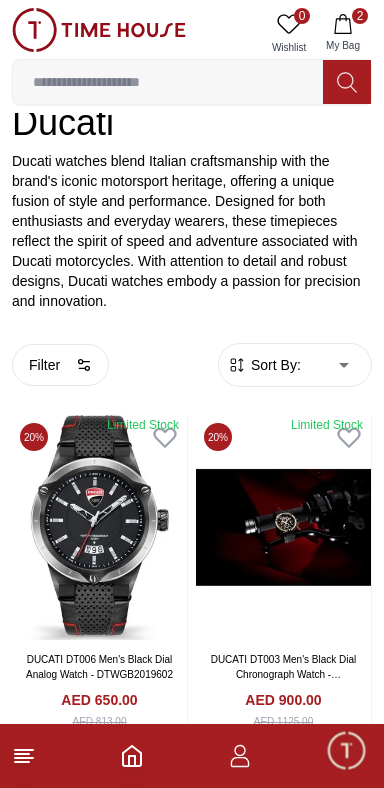 scroll, scrollTop: 286, scrollLeft: 0, axis: vertical 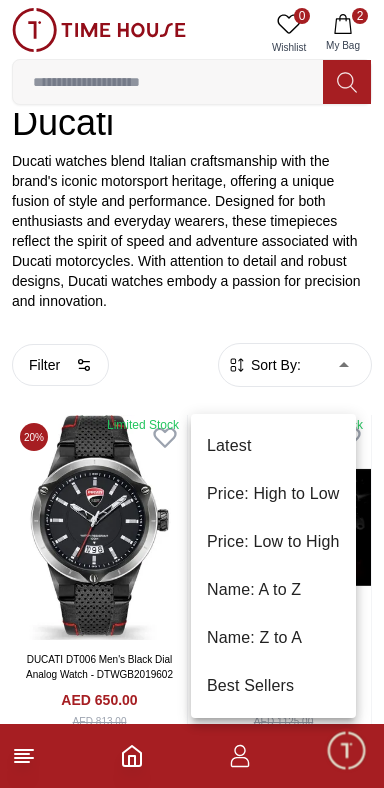 click on "Price: Low to High" at bounding box center [273, 542] 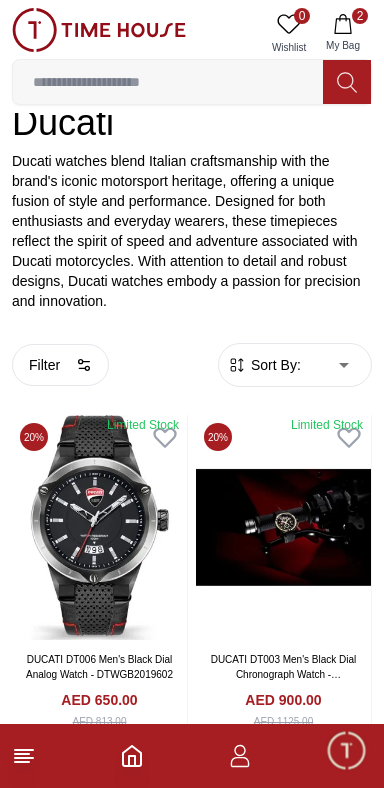 scroll, scrollTop: 48, scrollLeft: 0, axis: vertical 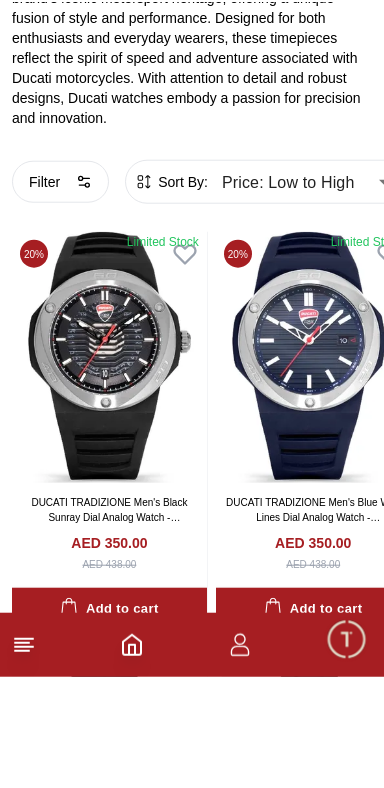 type on "******" 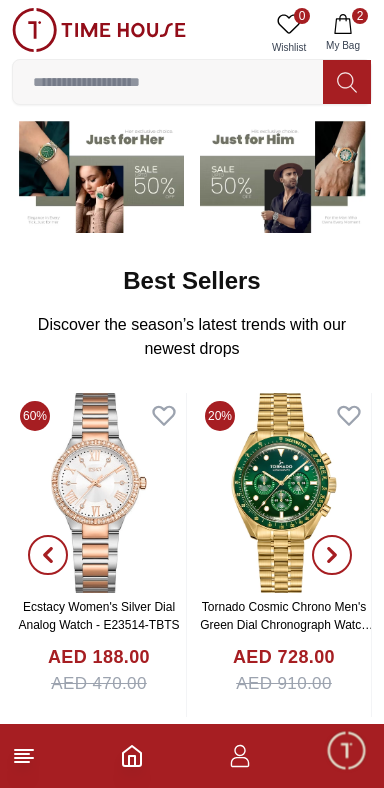 scroll, scrollTop: 3857, scrollLeft: 0, axis: vertical 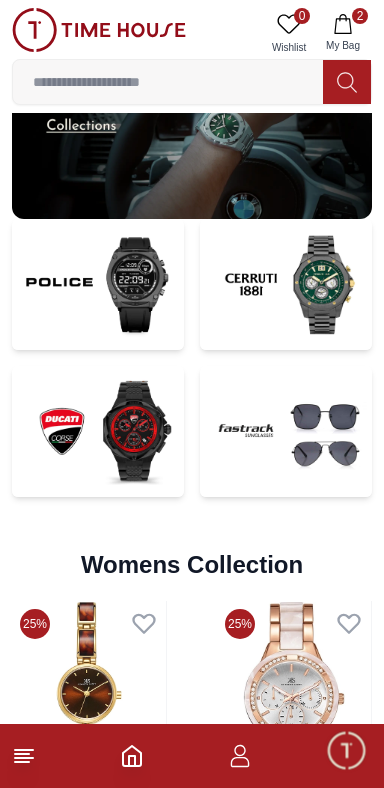 click at bounding box center (286, 284) 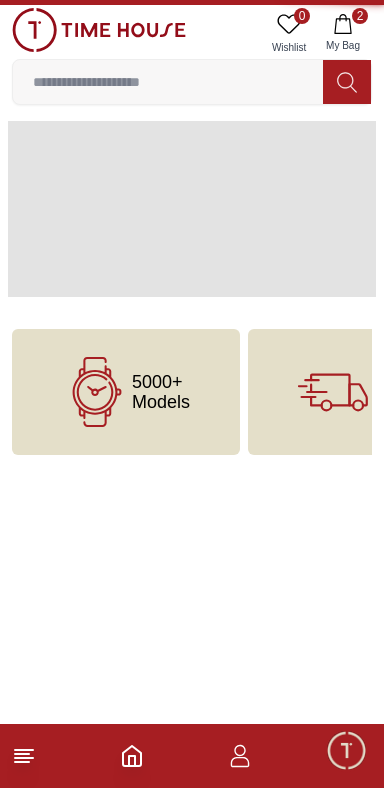 scroll, scrollTop: 0, scrollLeft: 0, axis: both 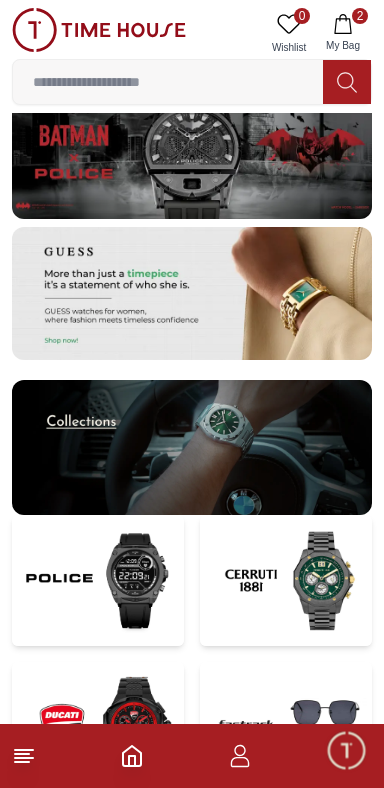 click at bounding box center [192, 447] 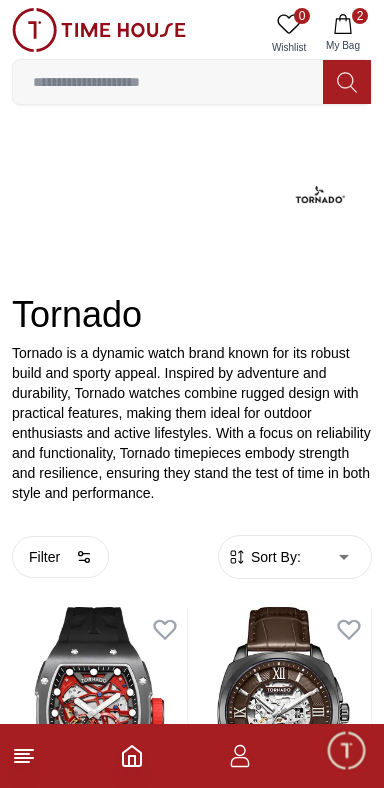 scroll, scrollTop: 111, scrollLeft: 0, axis: vertical 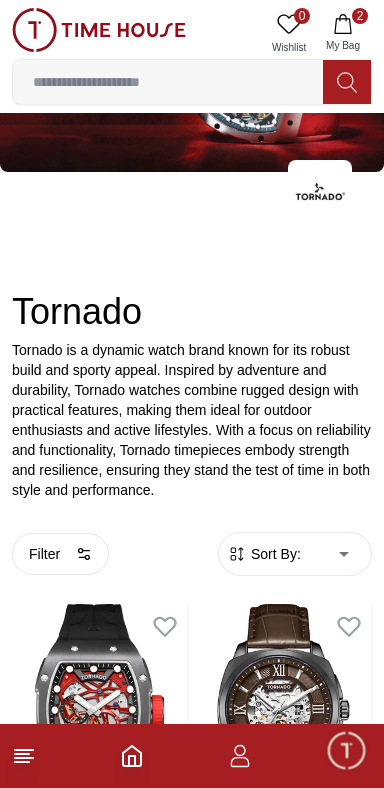click on "Sort By:" at bounding box center [274, 554] 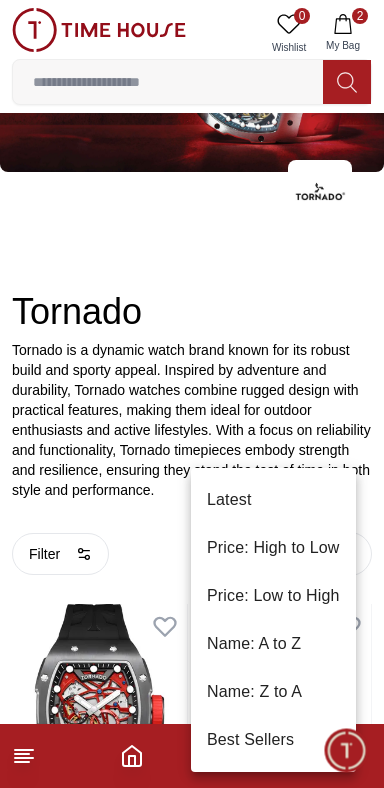 click on "Price: Low to High" at bounding box center (273, 596) 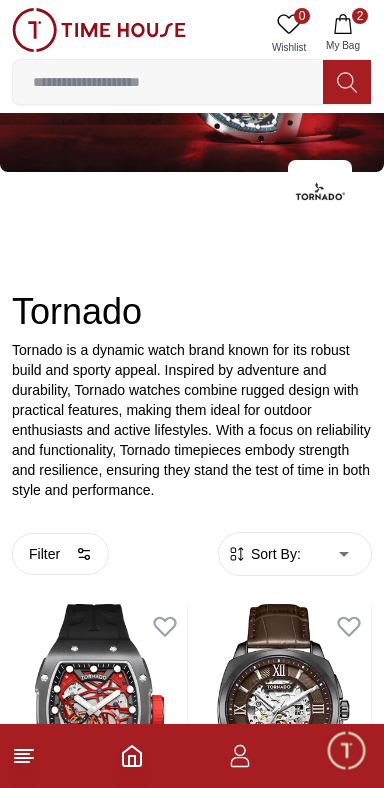 type on "*" 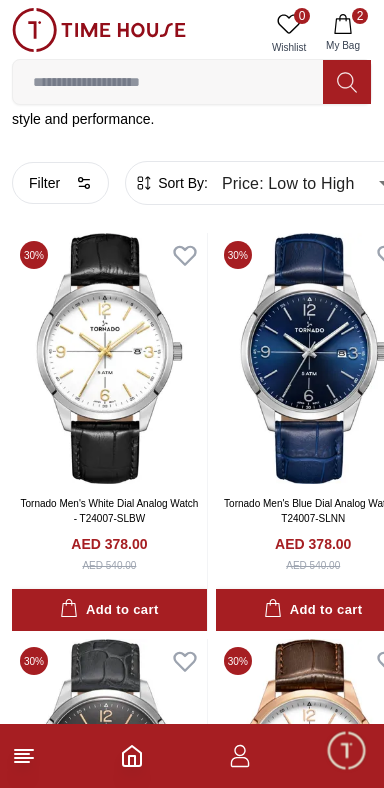 scroll, scrollTop: 482, scrollLeft: 0, axis: vertical 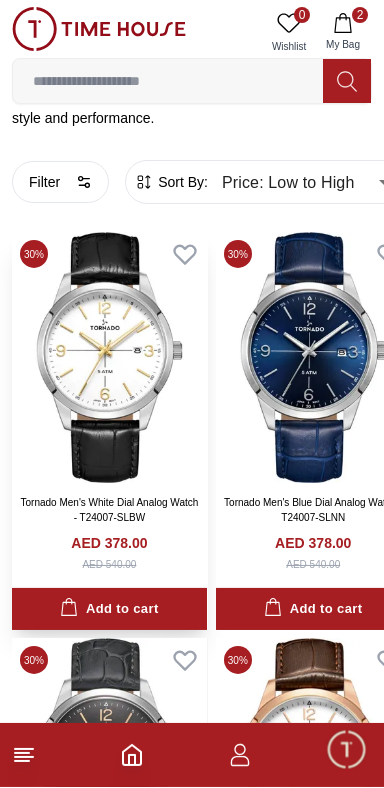 click at bounding box center [109, 358] 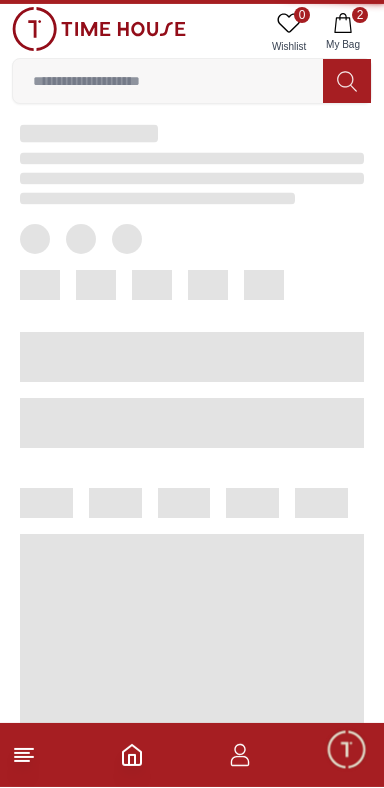 scroll, scrollTop: 0, scrollLeft: 0, axis: both 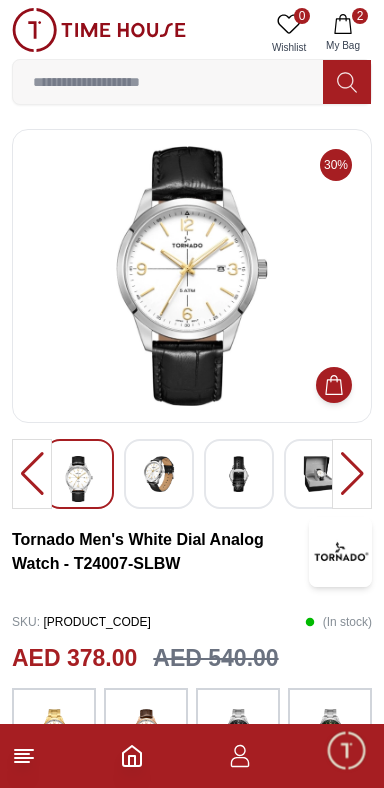 click at bounding box center [319, 474] 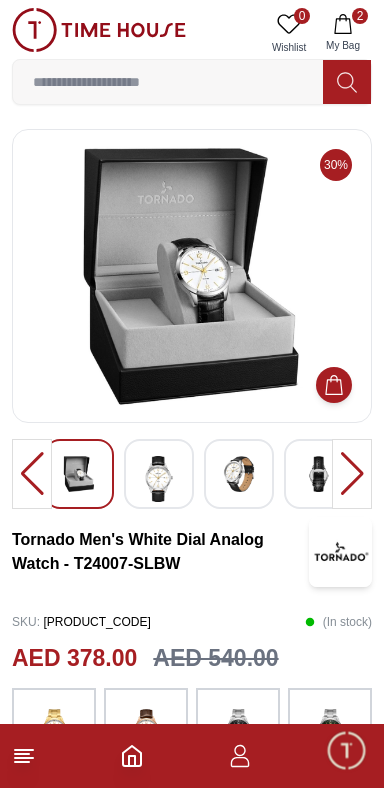 click at bounding box center (239, 474) 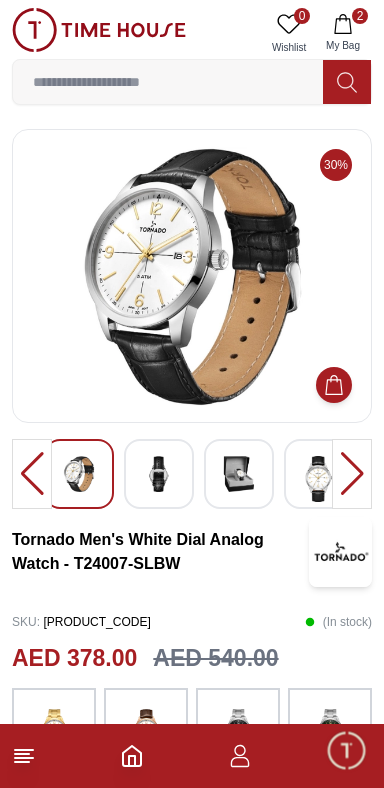 click at bounding box center [159, 474] 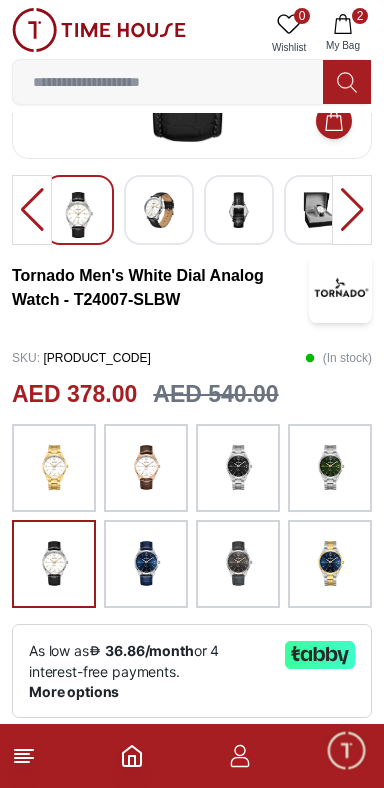 scroll, scrollTop: 249, scrollLeft: 0, axis: vertical 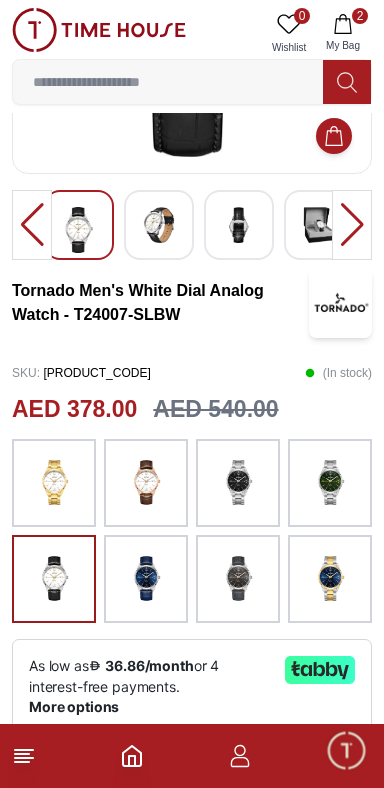 click at bounding box center (238, 579) 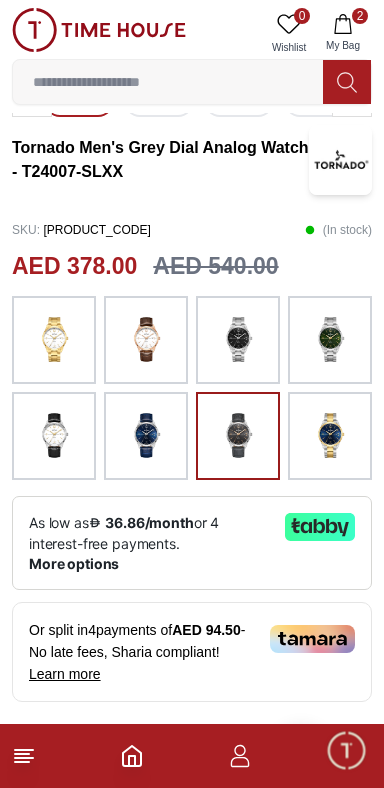 scroll, scrollTop: 398, scrollLeft: 0, axis: vertical 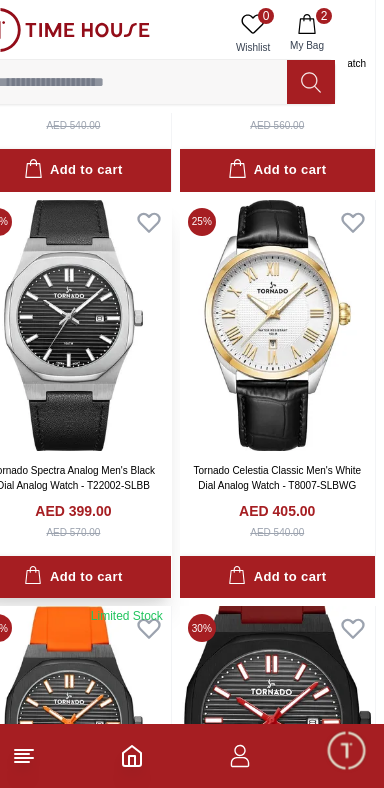 click at bounding box center (73, 325) 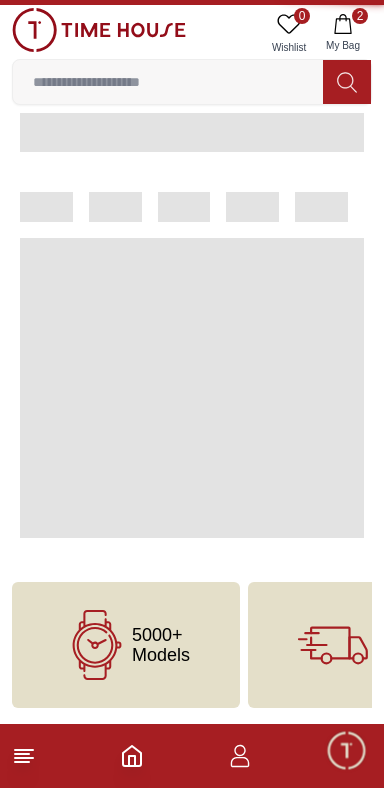 scroll, scrollTop: 0, scrollLeft: 0, axis: both 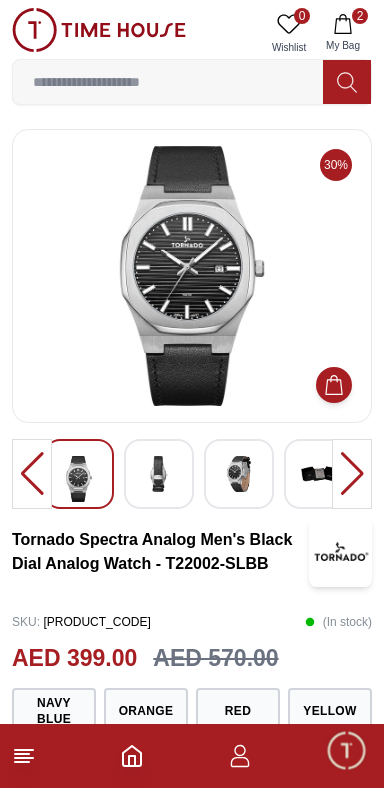 click at bounding box center [159, 474] 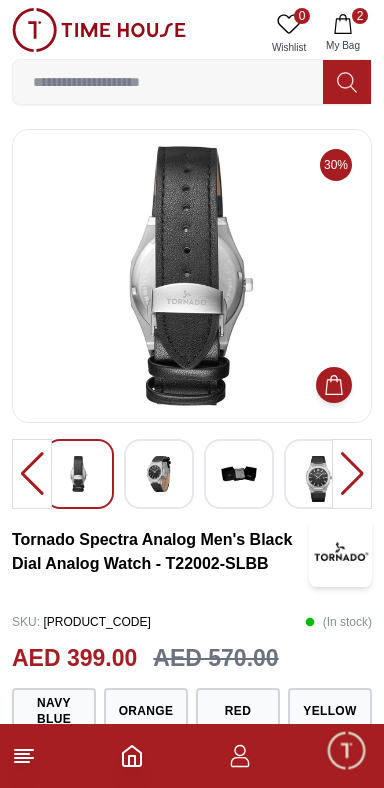 click at bounding box center (239, 474) 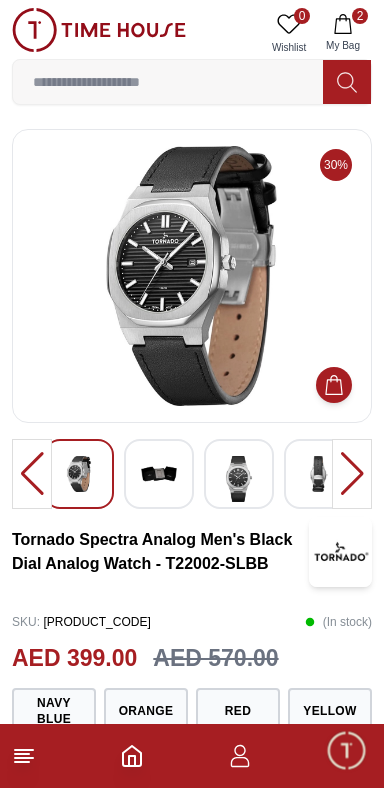 click at bounding box center [352, 474] 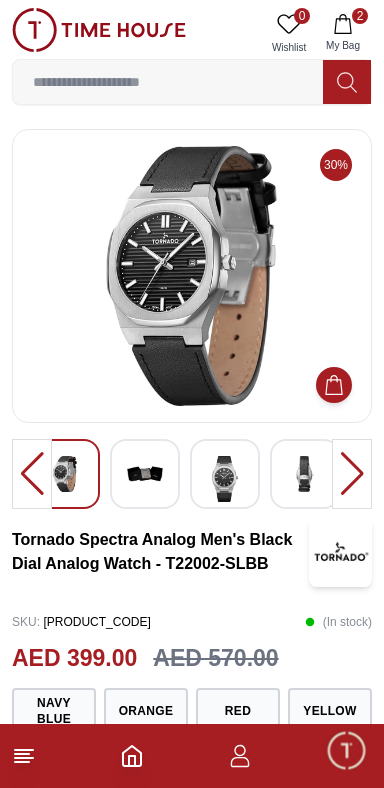 click at bounding box center (352, 474) 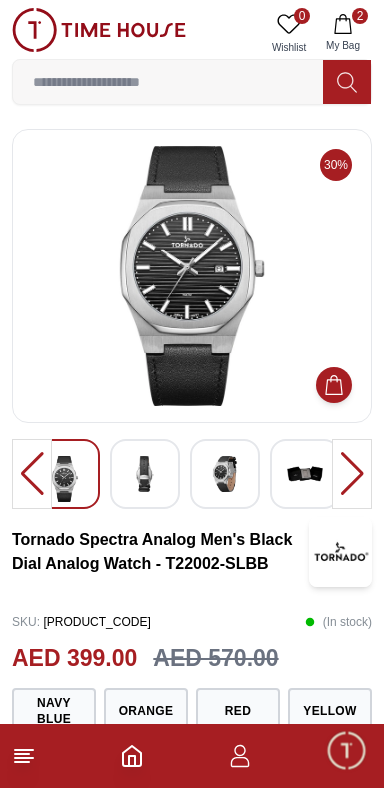 click at bounding box center (305, 474) 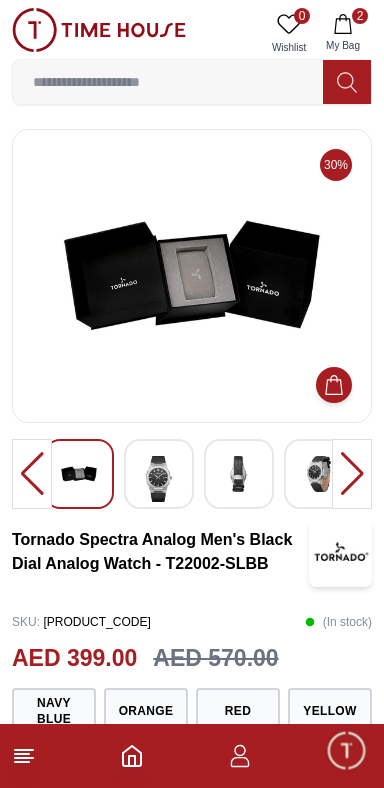 click at bounding box center (239, 474) 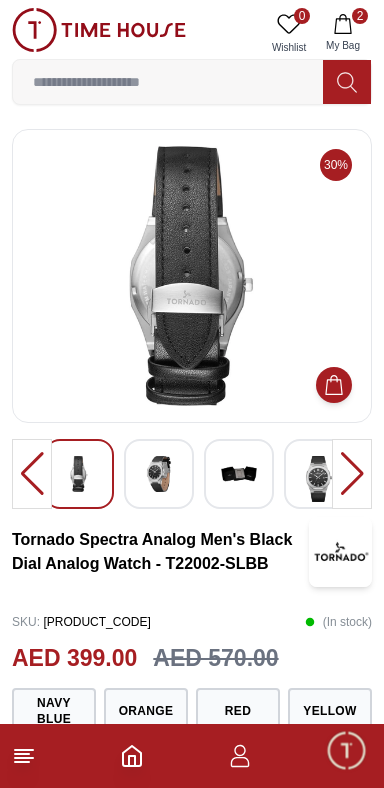 click at bounding box center [159, 474] 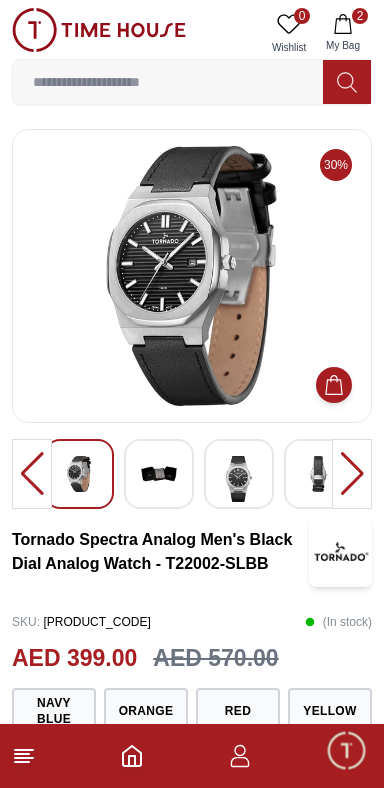 click at bounding box center [159, 474] 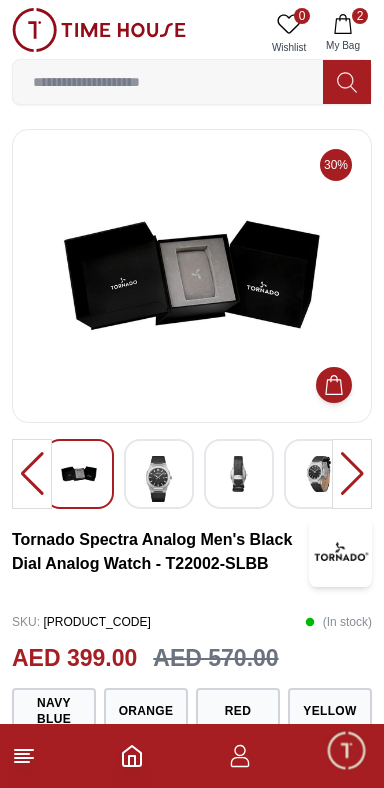 click at bounding box center [79, 474] 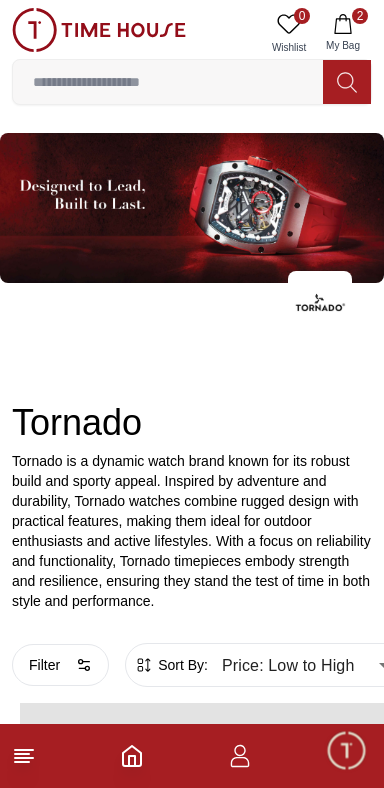 scroll, scrollTop: 1328, scrollLeft: 0, axis: vertical 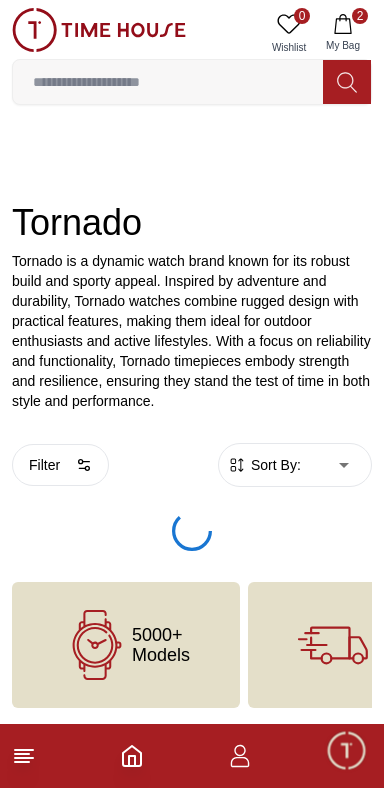 type on "******" 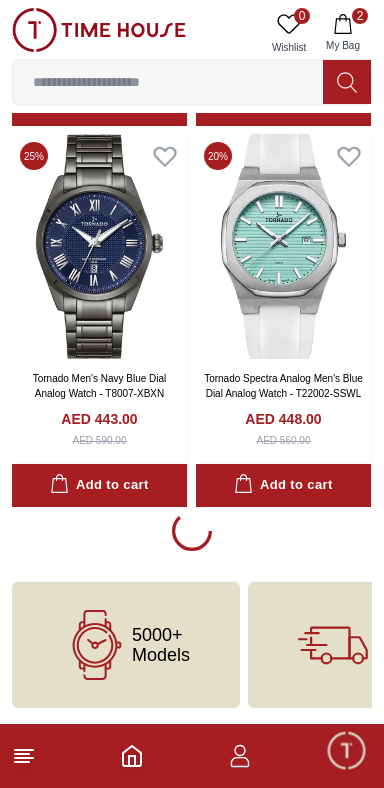 scroll, scrollTop: 111, scrollLeft: 0, axis: vertical 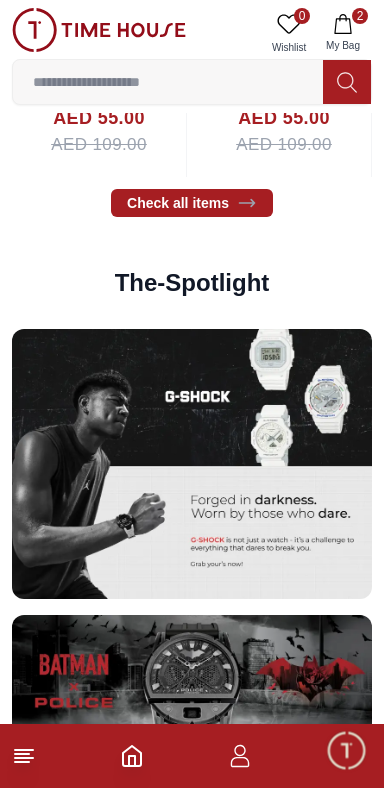 click at bounding box center [192, 464] 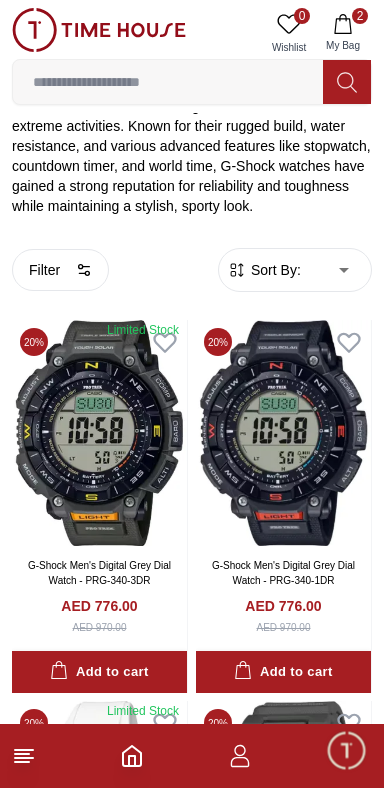 scroll, scrollTop: 411, scrollLeft: 0, axis: vertical 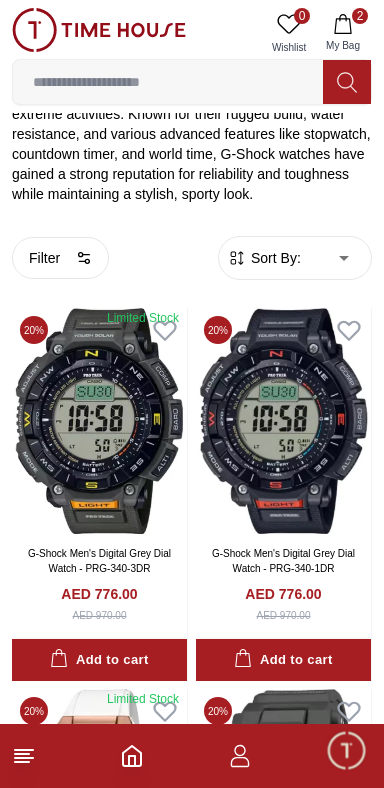 click on "100% Genuine products with International Warranty Shop From UAE | العربية |     Currency    | 0 Wishlist 2 My Bag Help Our Stores My Account 0 Wishlist 2 My Bag Home G-Shock G-Shock G-Shock is a renowned brand of durable and shock-resistant watches created by Casio. Launched in 1983, G-Shock watches are designed to withstand mechanical shocks and vibrations, making them ideal for outdoor and extreme activities. Known for their rugged build, water resistance, and various advanced features like stopwatch, countdown timer, and world time, G-Shock watches have gained a strong reputation for reliability and toughness while maintaining a stylish, sporty look.    Filter By Clear Dial Color Black Silver Grey Dark Blue+Gold White Yellow Navy Blue Pink Beige Red Multi Color Orange Purple BlackDial with green/Black bezel Blue & Gun Black & Grey Black+Pink Grey+Red Blue Dark Blue Green Brown Gold Rose Gold Black+Yellow  Blue Pink / rose gold Gray Copper Multicolor Black-Gold LCD BlackDial with green 10" at bounding box center (192, 1949) 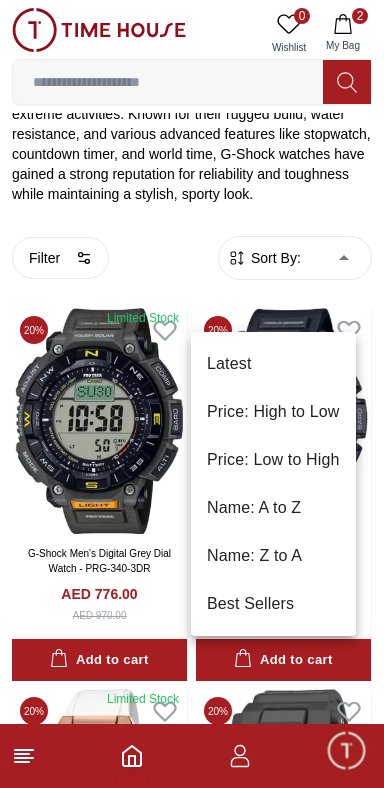 click on "Price: Low to High" at bounding box center (273, 460) 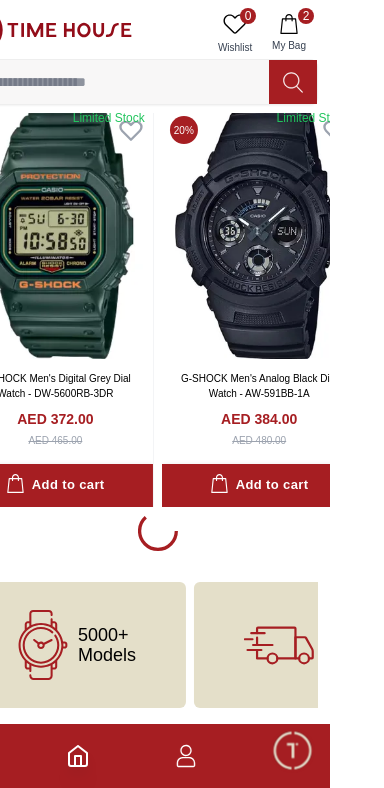 scroll, scrollTop: 4372, scrollLeft: 0, axis: vertical 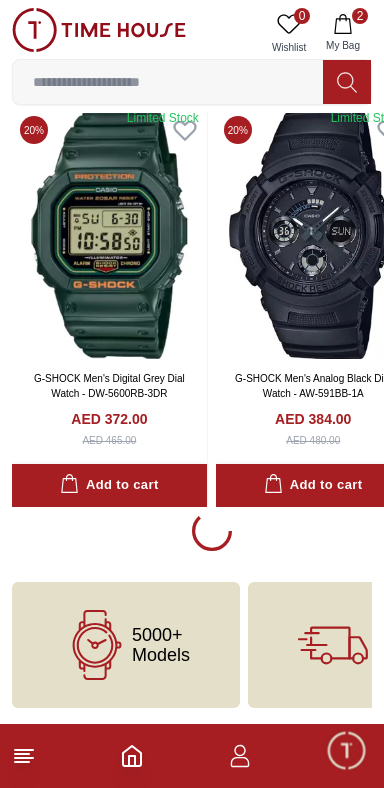type on "******" 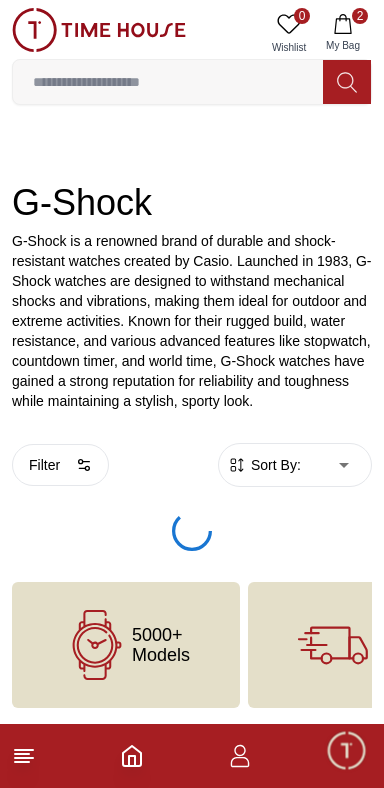 scroll, scrollTop: 249, scrollLeft: 0, axis: vertical 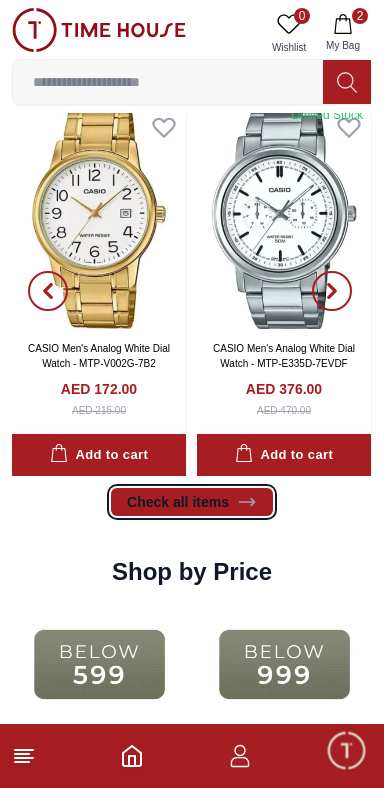 click on "Check all items" at bounding box center (192, 502) 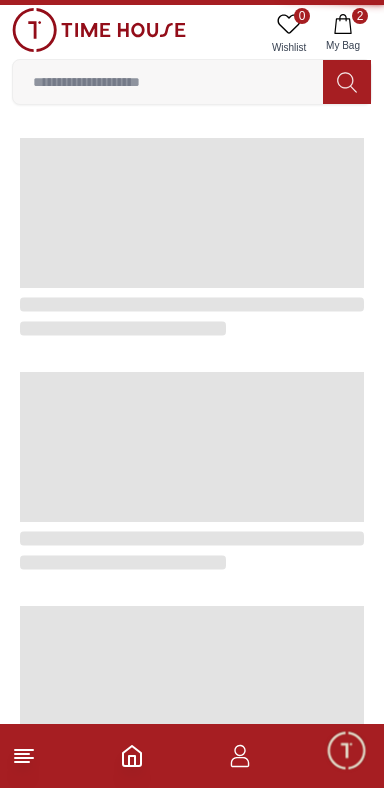 scroll, scrollTop: 0, scrollLeft: 0, axis: both 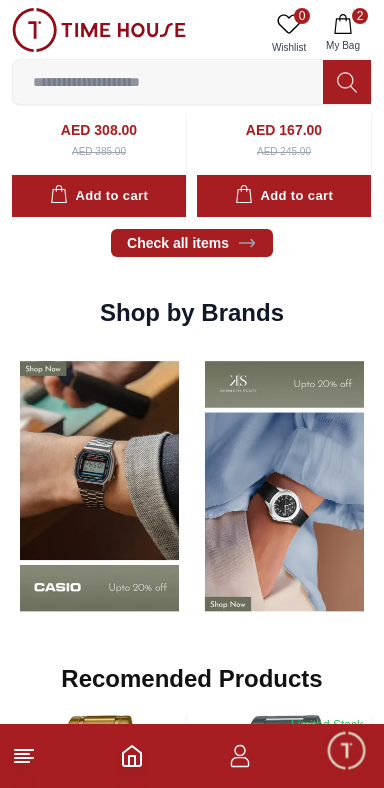 click at bounding box center (99, 486) 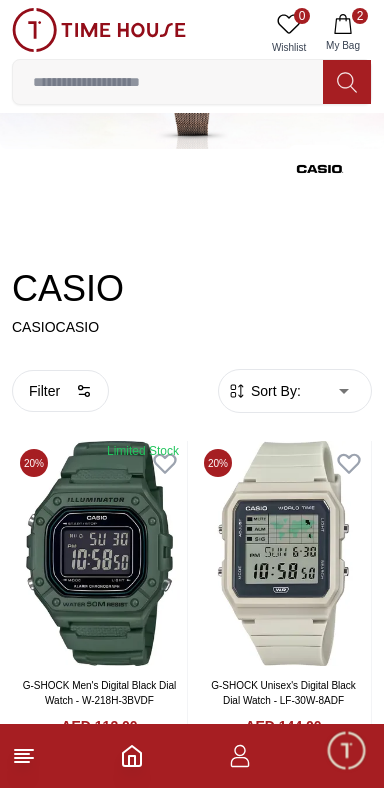 scroll, scrollTop: 0, scrollLeft: 0, axis: both 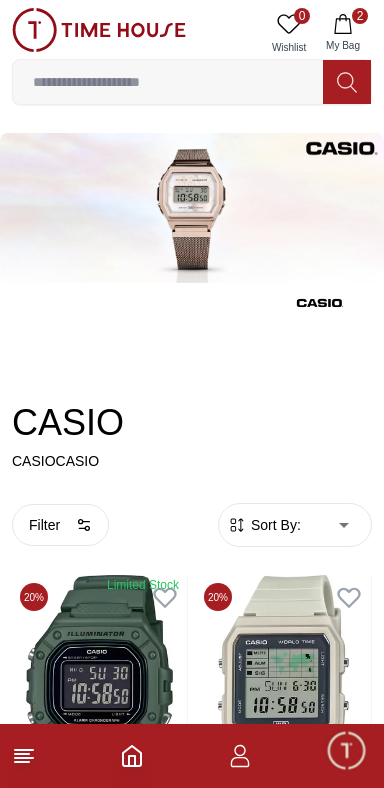 click on "Sort By:" at bounding box center [274, 525] 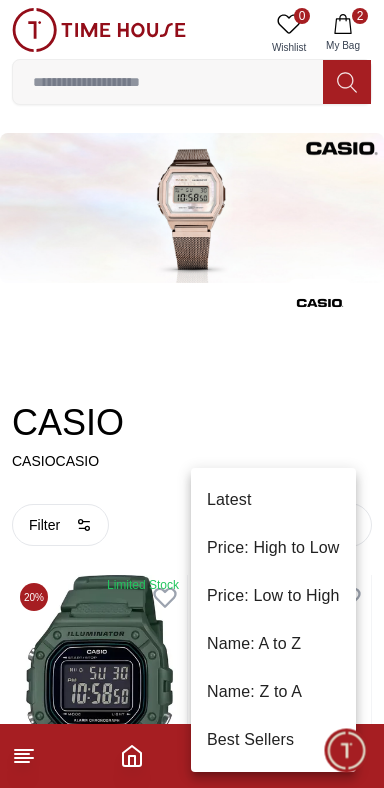 click on "Price: Low to High" at bounding box center [273, 596] 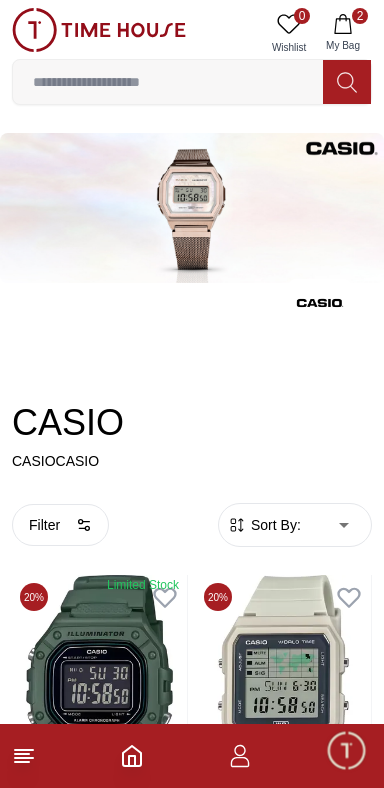 type on "*" 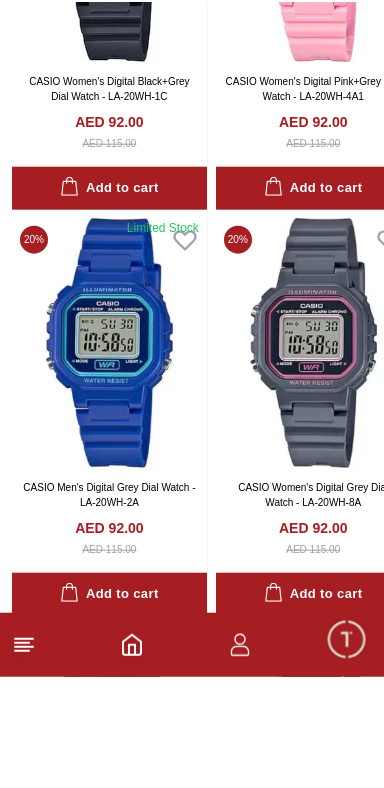 scroll, scrollTop: 4203, scrollLeft: 0, axis: vertical 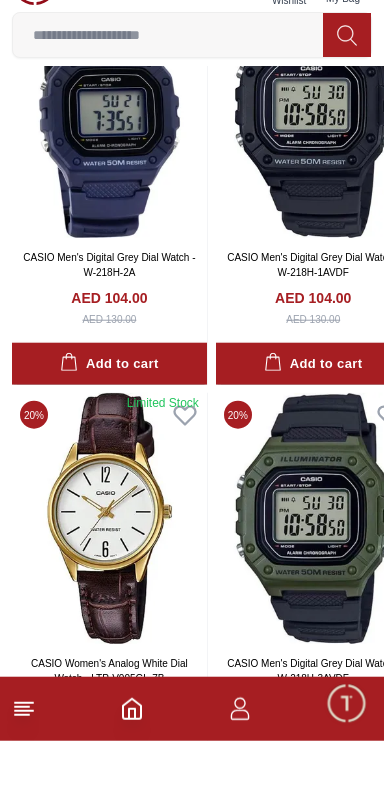 type on "******" 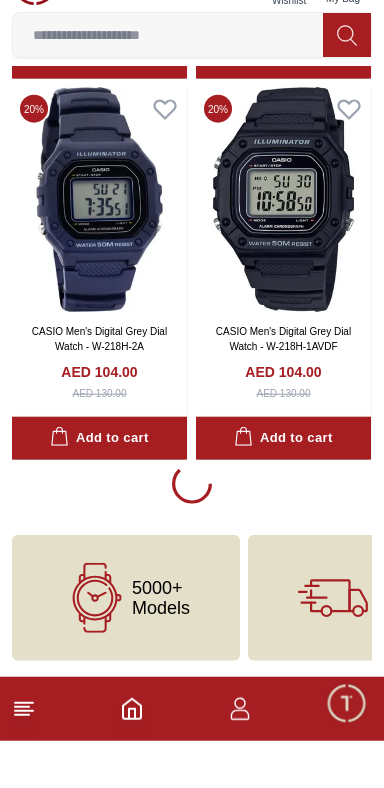 scroll, scrollTop: 0, scrollLeft: 0, axis: both 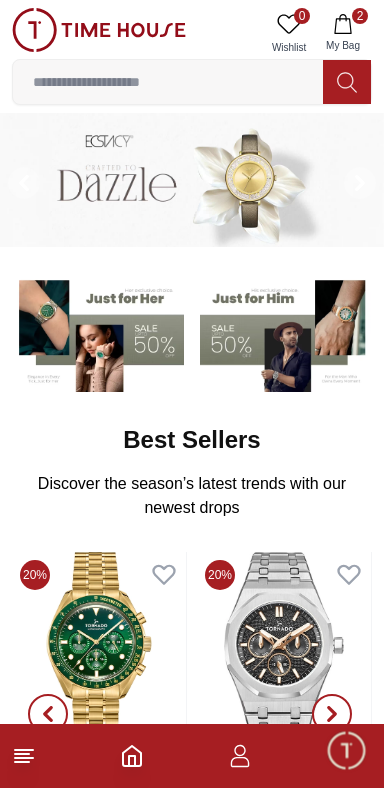 click 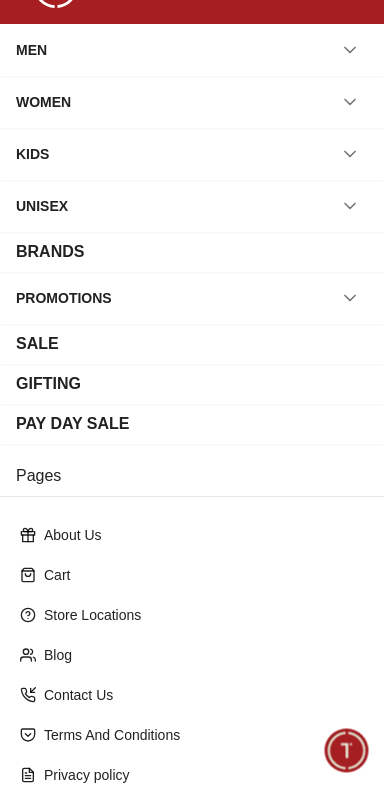 scroll, scrollTop: 0, scrollLeft: 0, axis: both 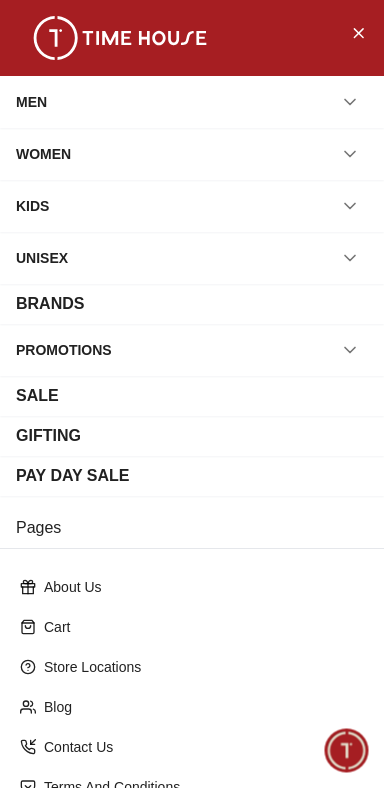 click 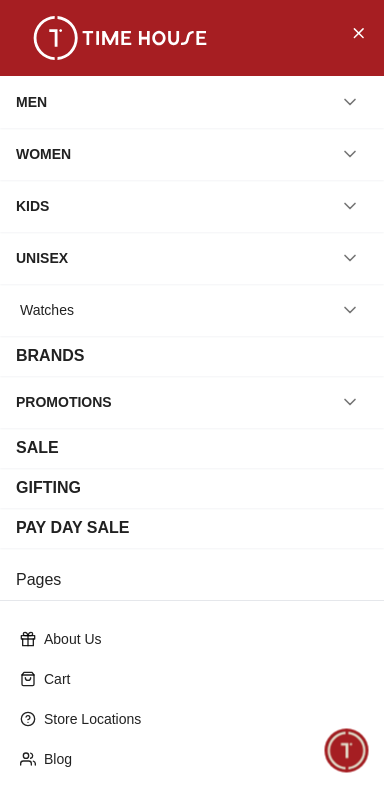 click on "Watches" at bounding box center [192, 310] 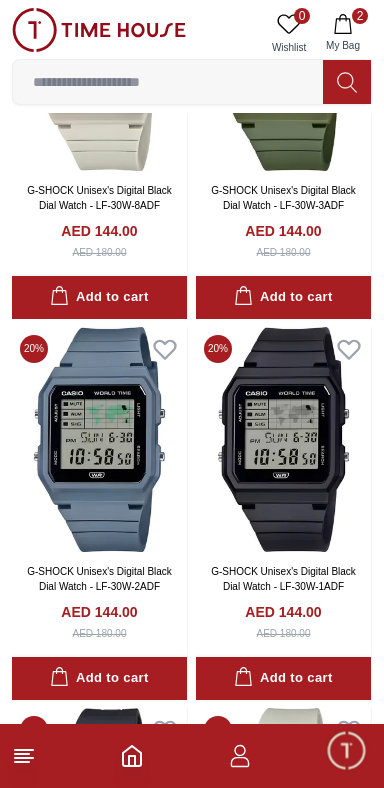 scroll, scrollTop: 261, scrollLeft: 0, axis: vertical 